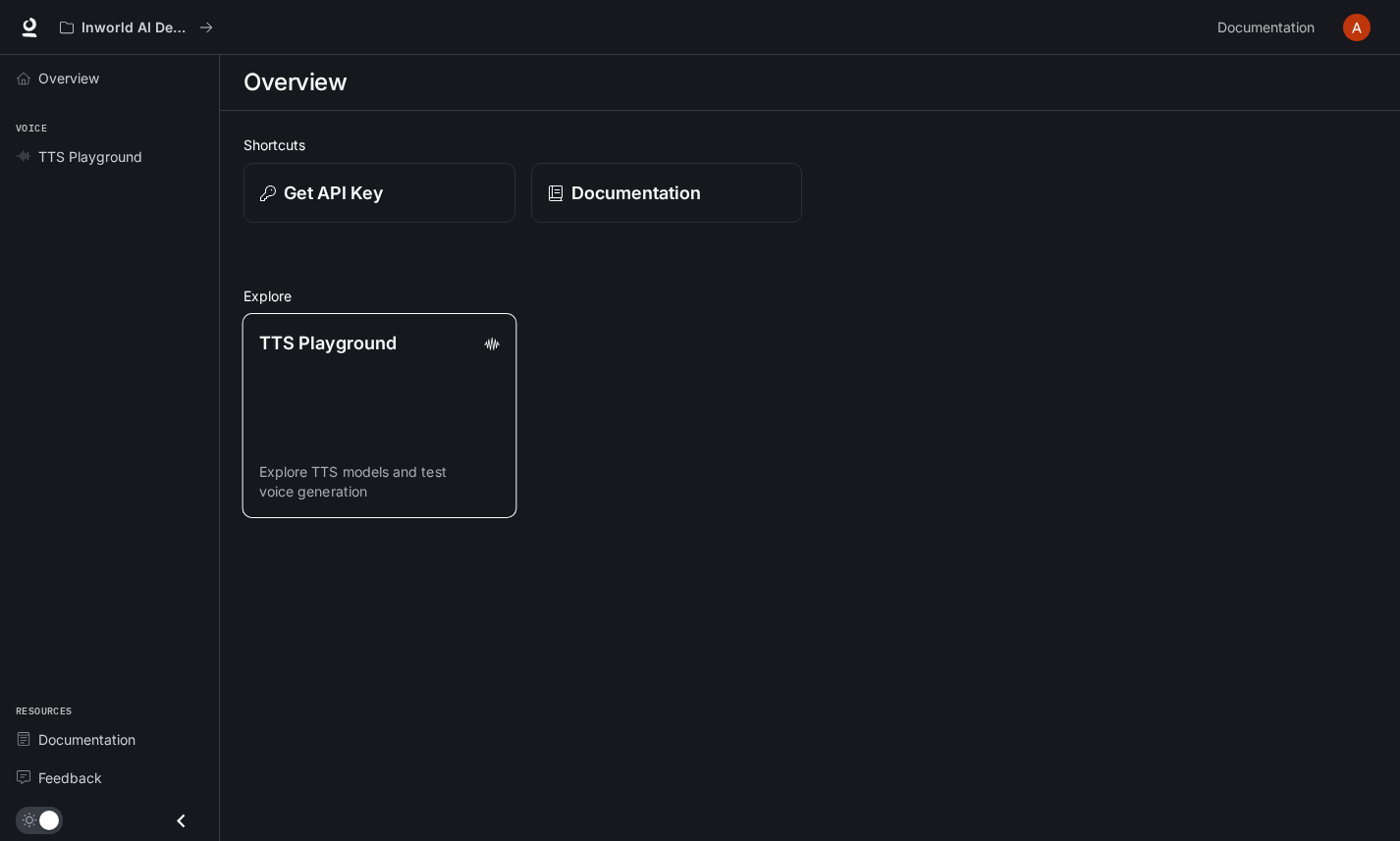 scroll, scrollTop: 0, scrollLeft: 0, axis: both 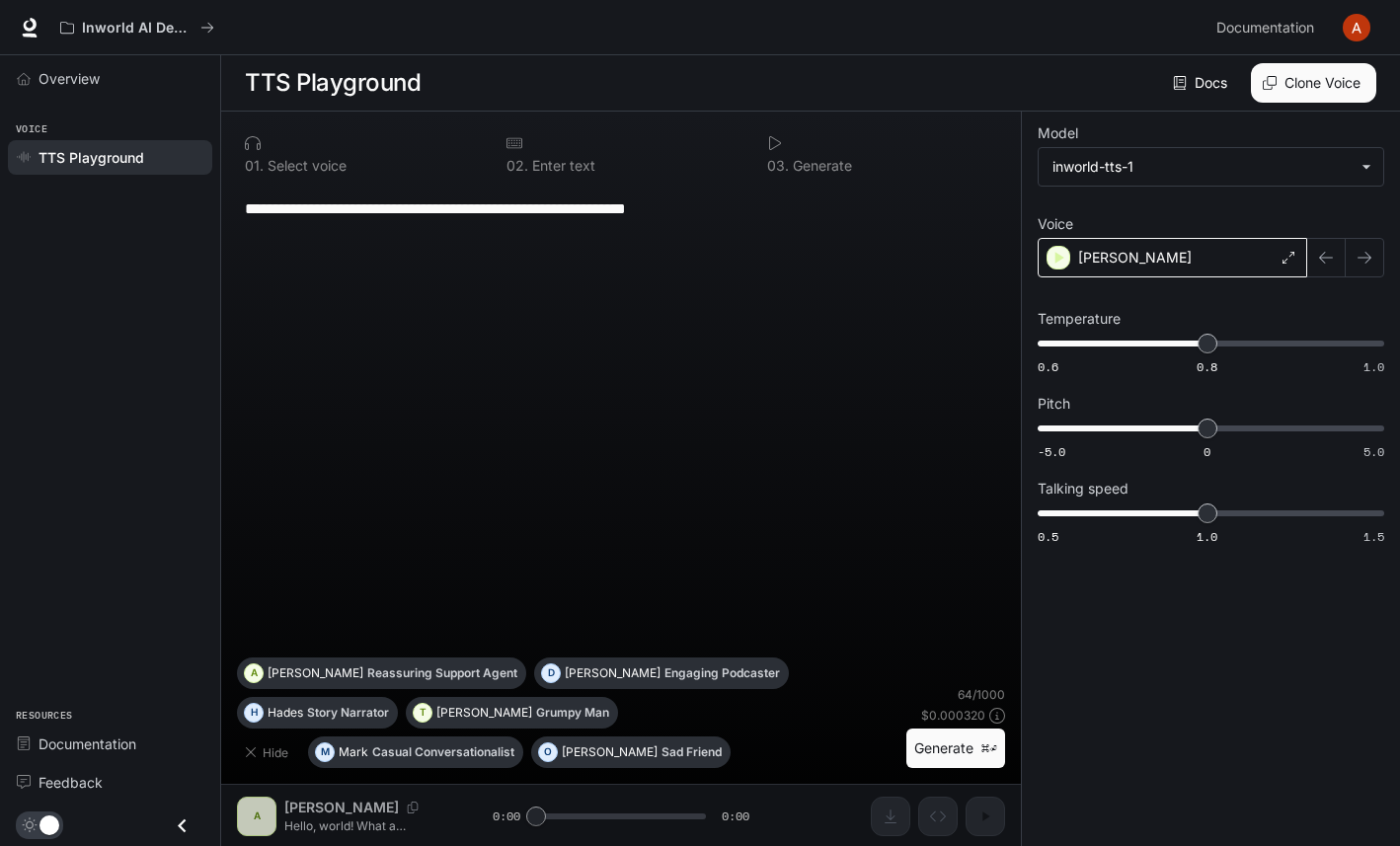 click on "[PERSON_NAME]" at bounding box center [1172, 258] 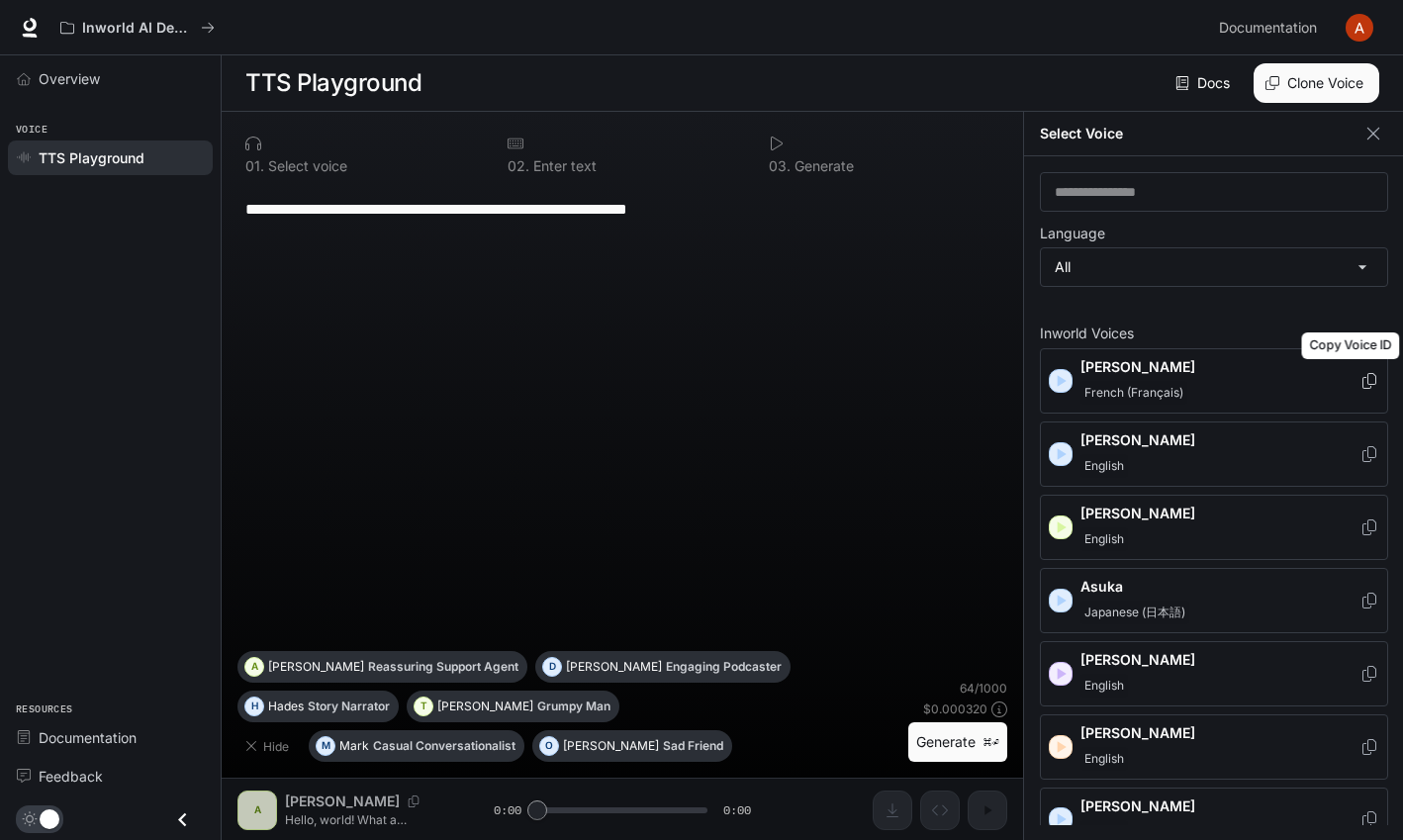click 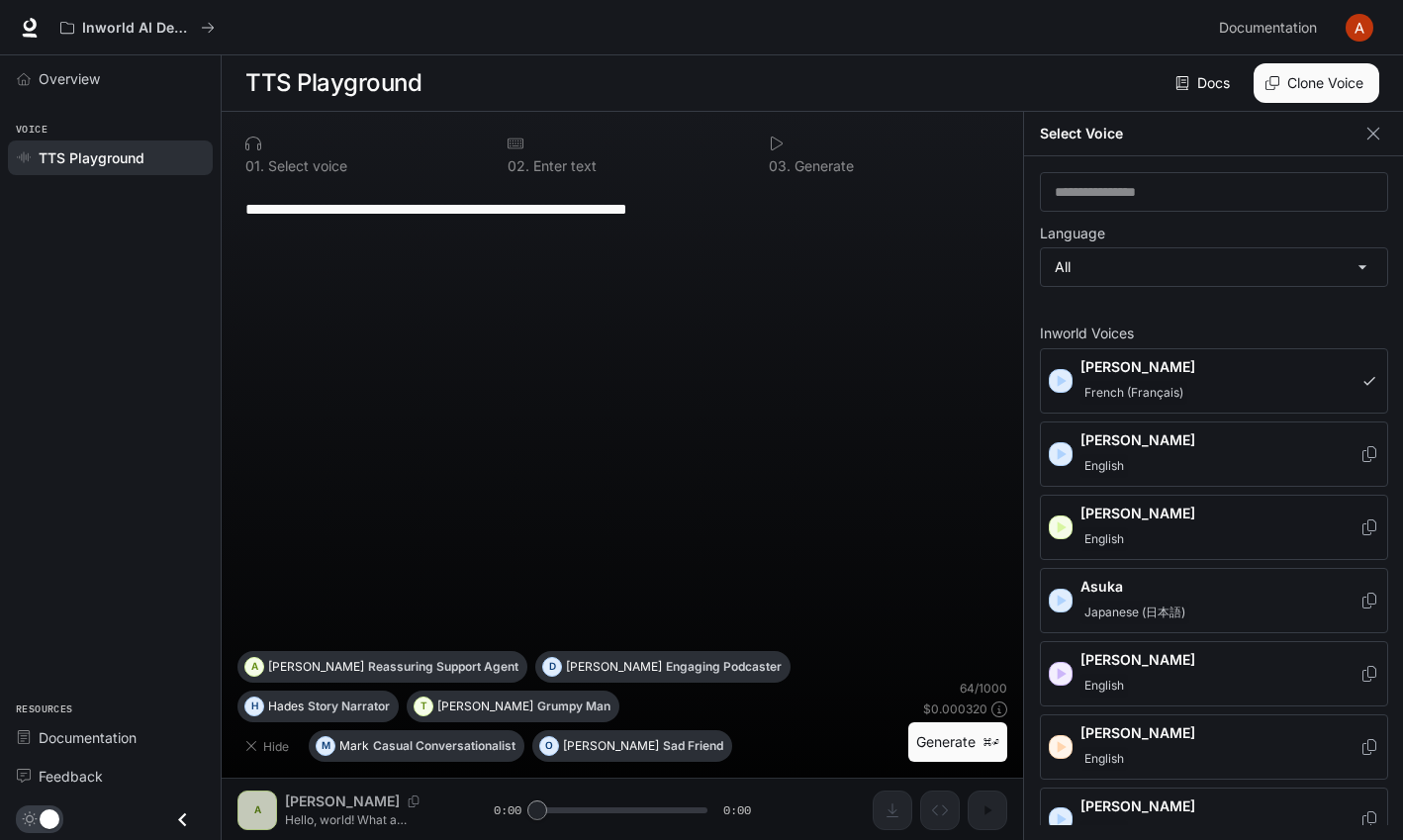 click on "[PERSON_NAME]" at bounding box center [1214, 527] 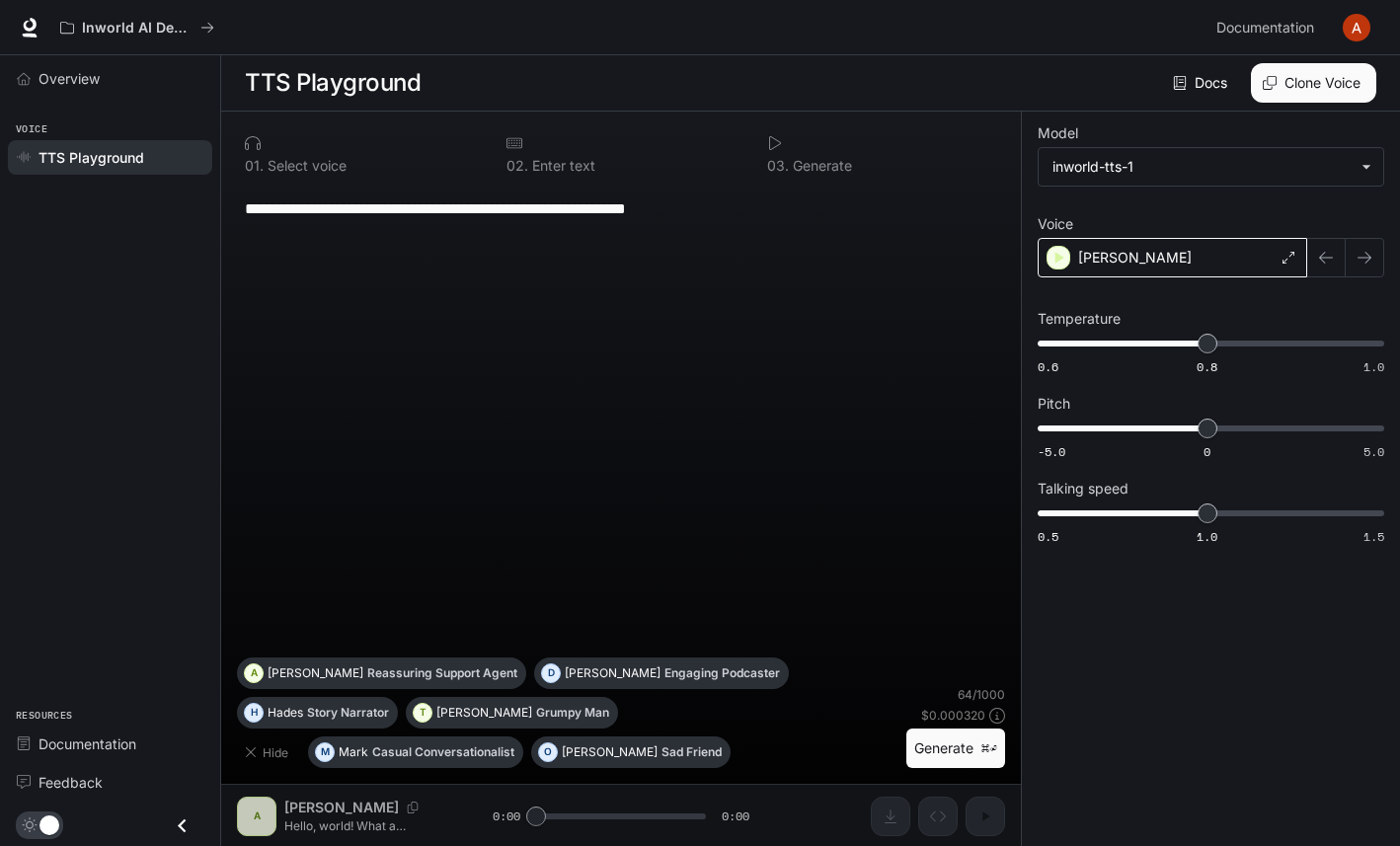 click on "[PERSON_NAME]" at bounding box center [1172, 258] 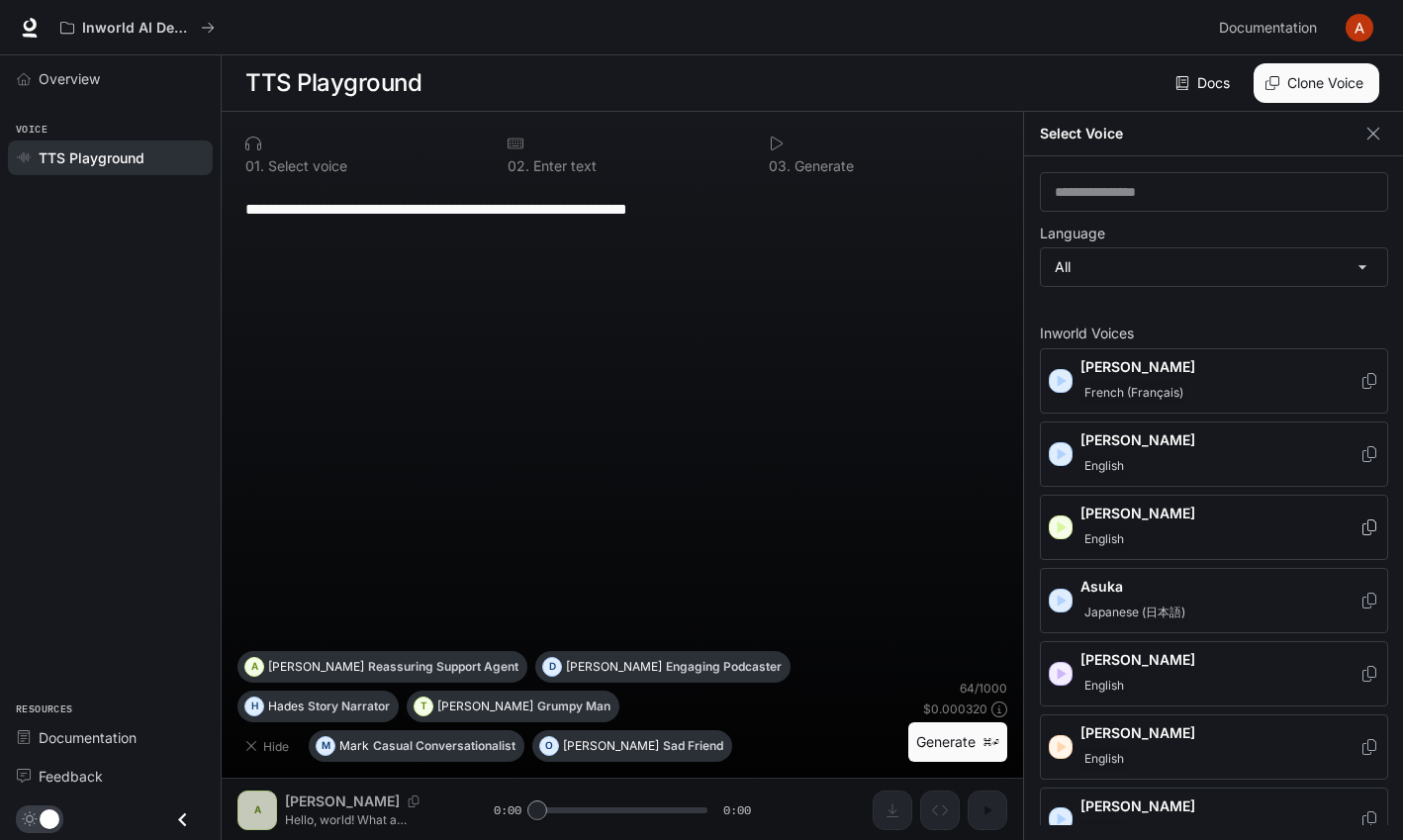 click 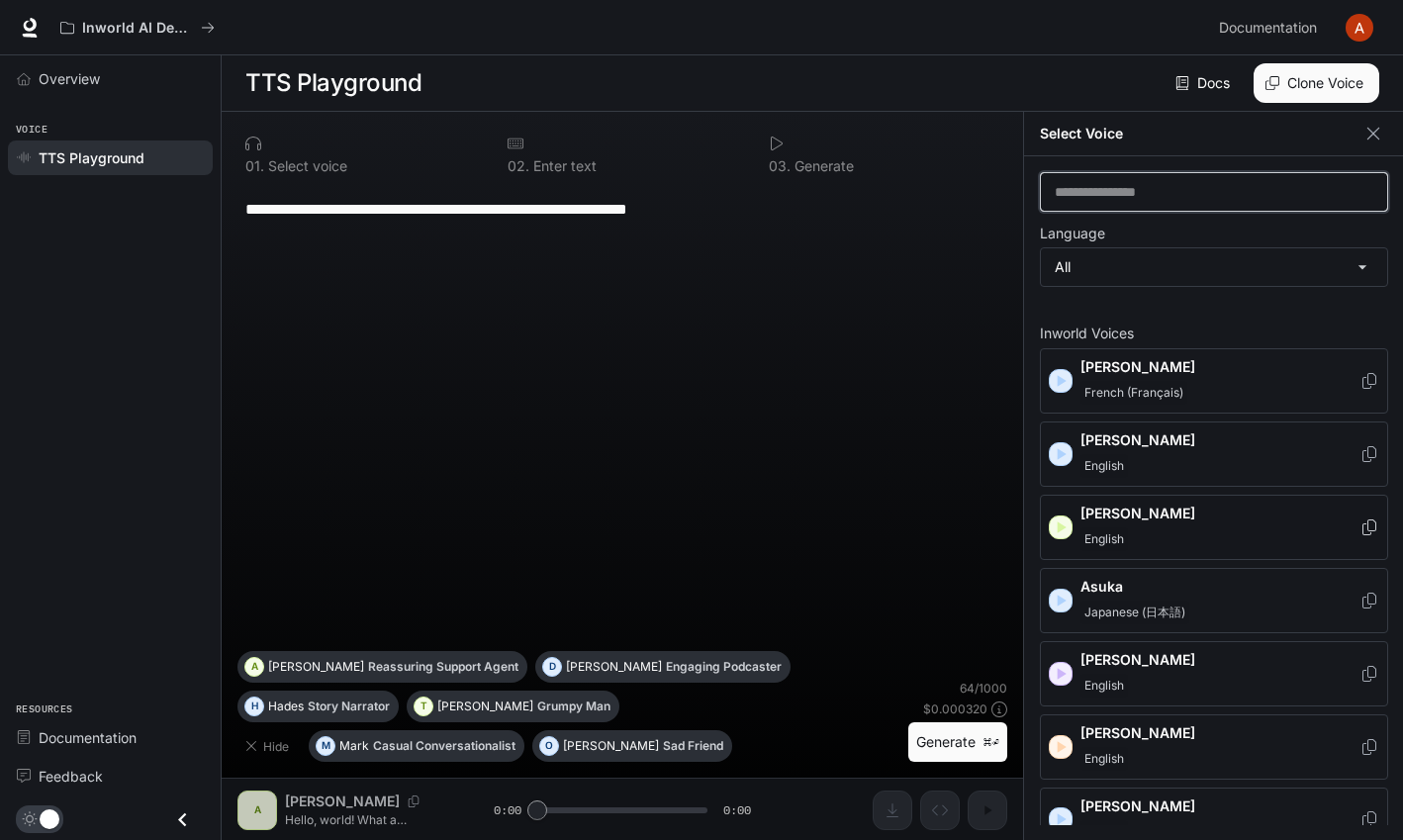 click at bounding box center (1214, 192) 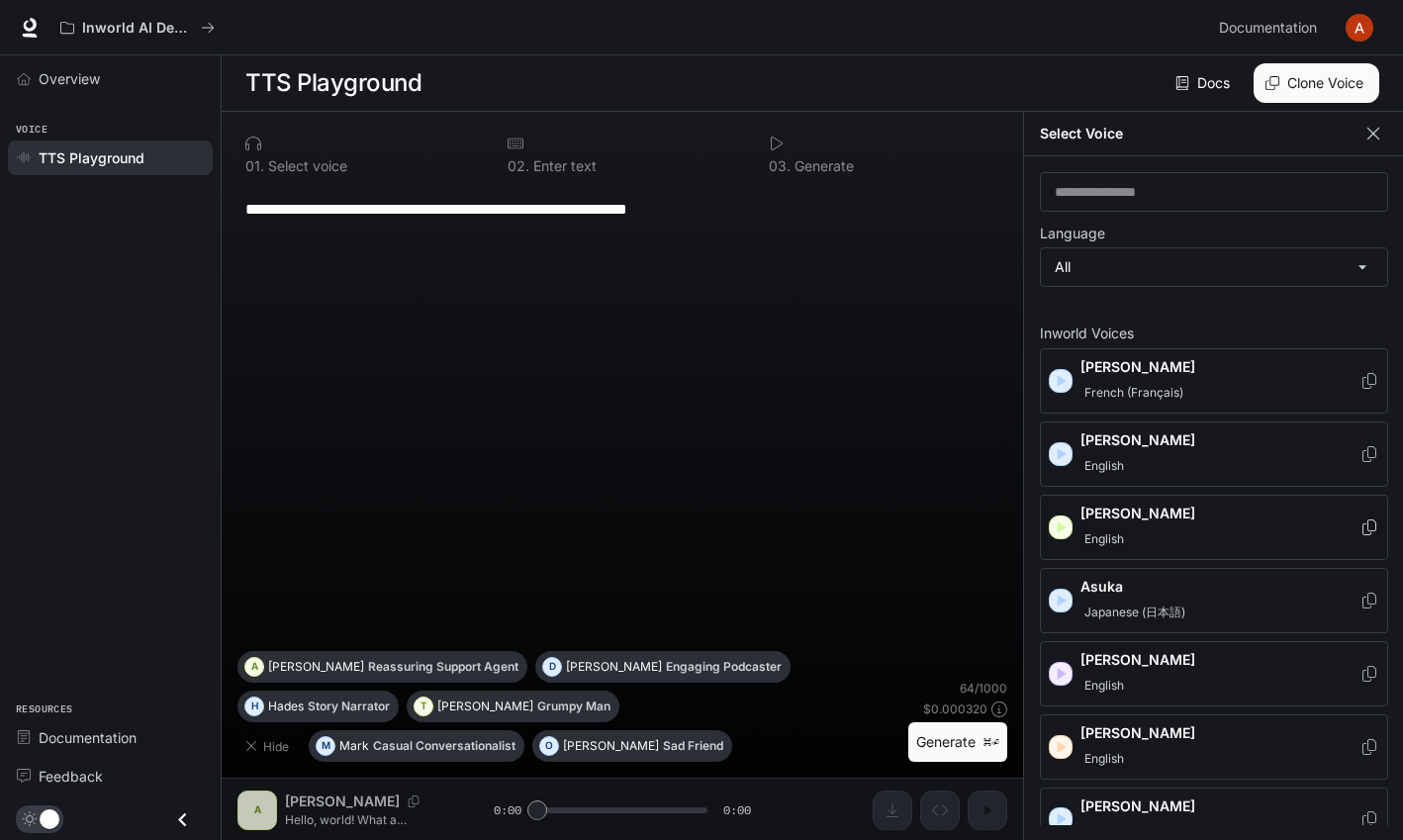 click 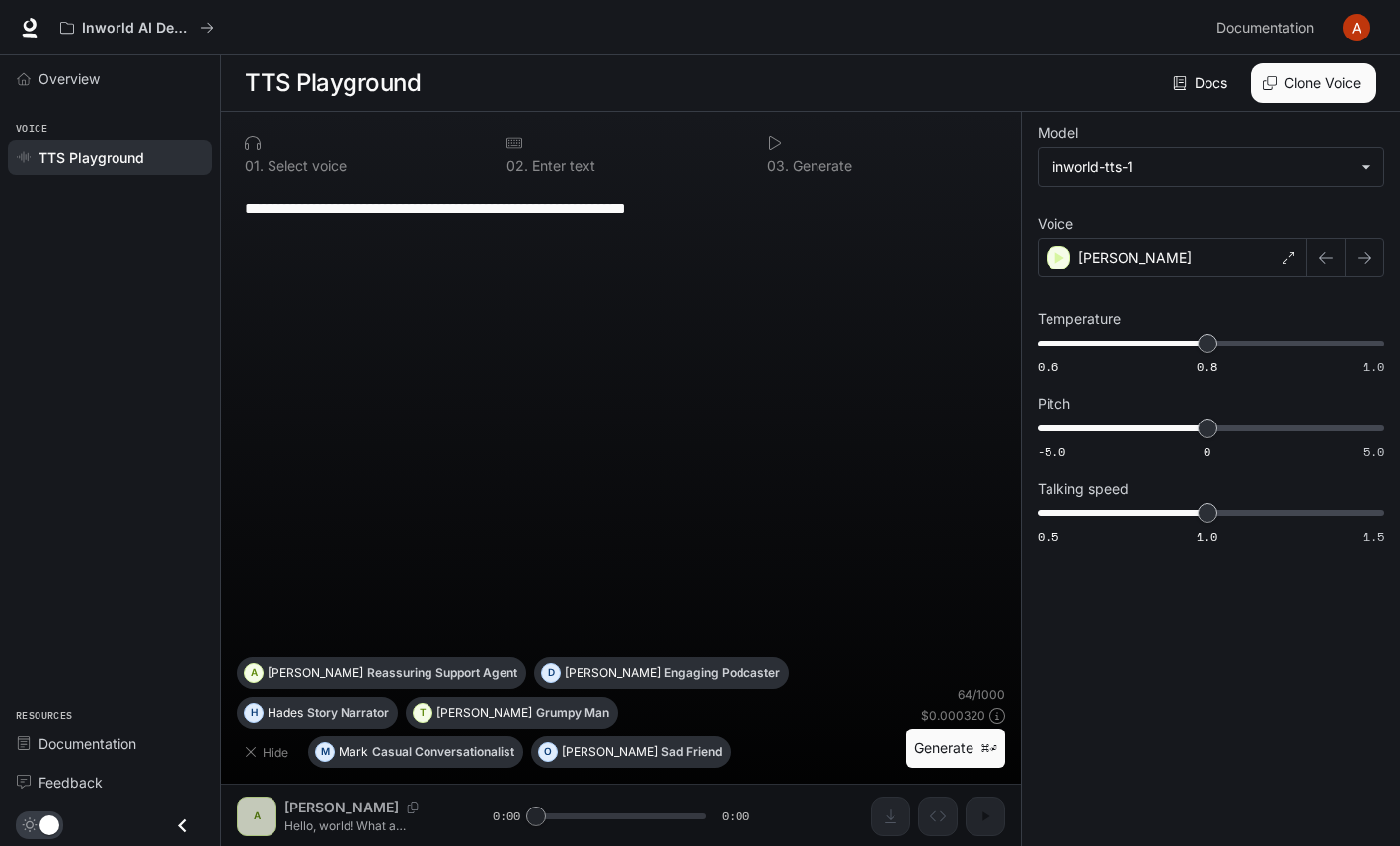 click at bounding box center (1357, 28) 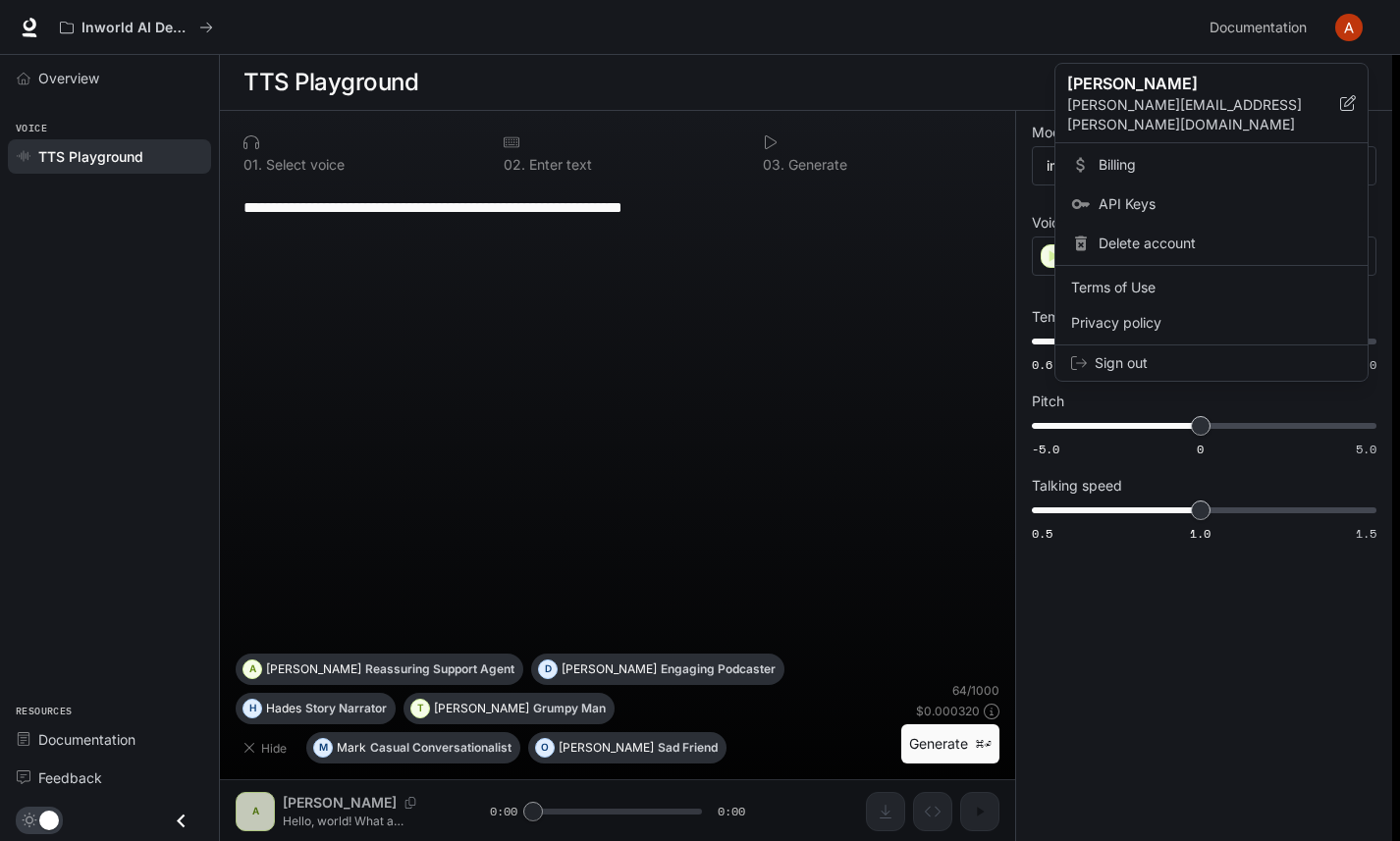 click on "API Keys" at bounding box center (1225, 204) 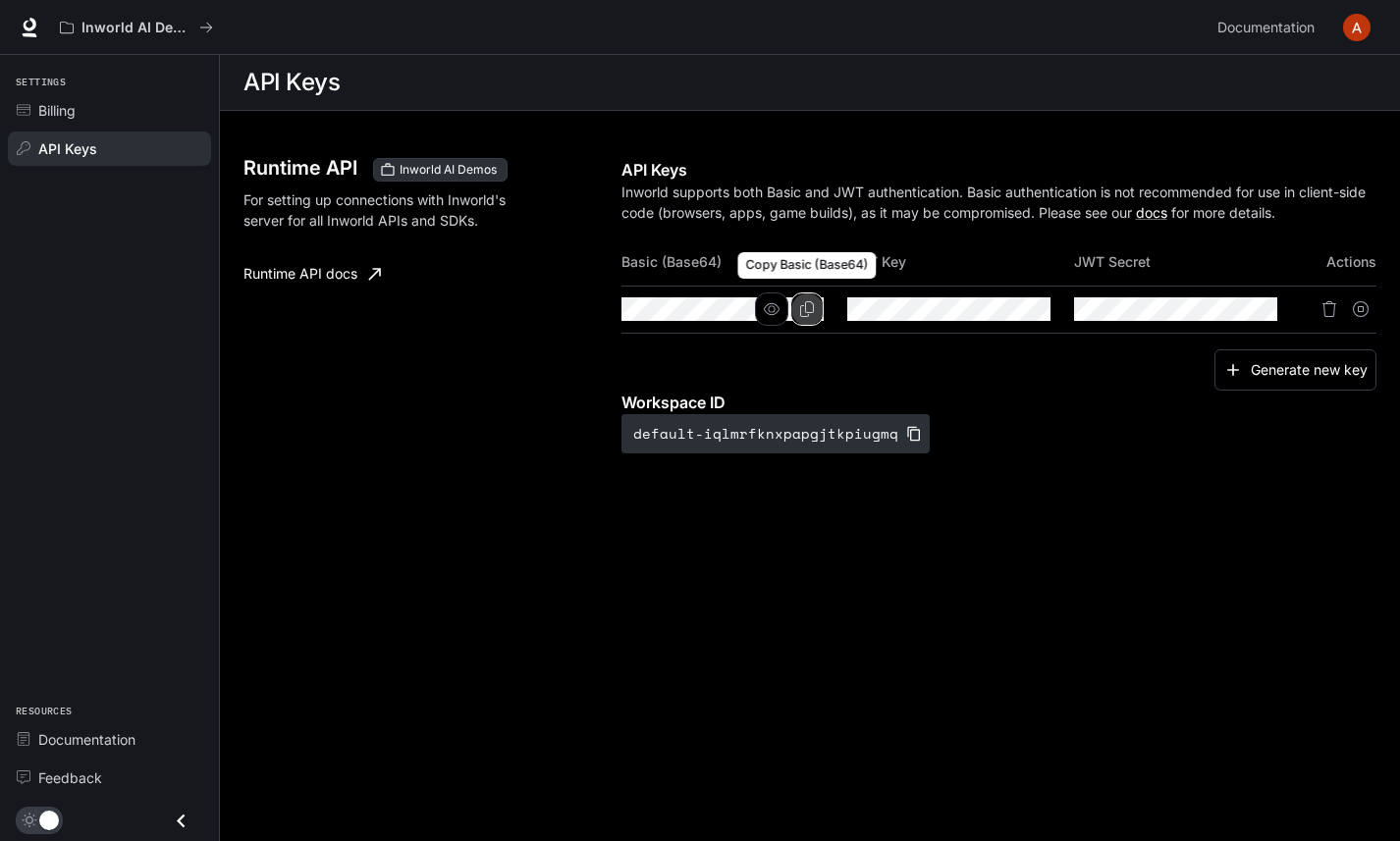 click 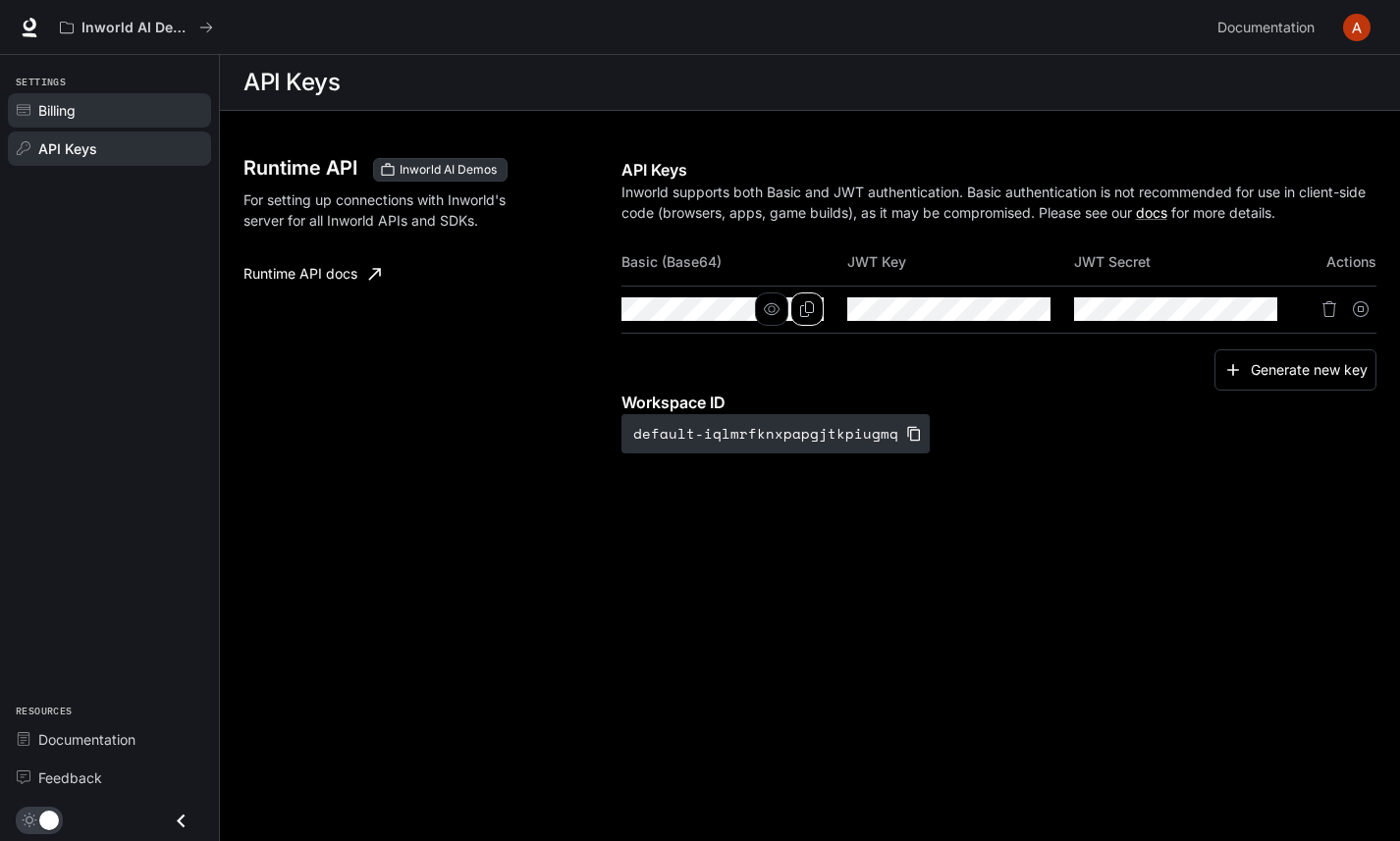 click on "Billing" at bounding box center [57, 110] 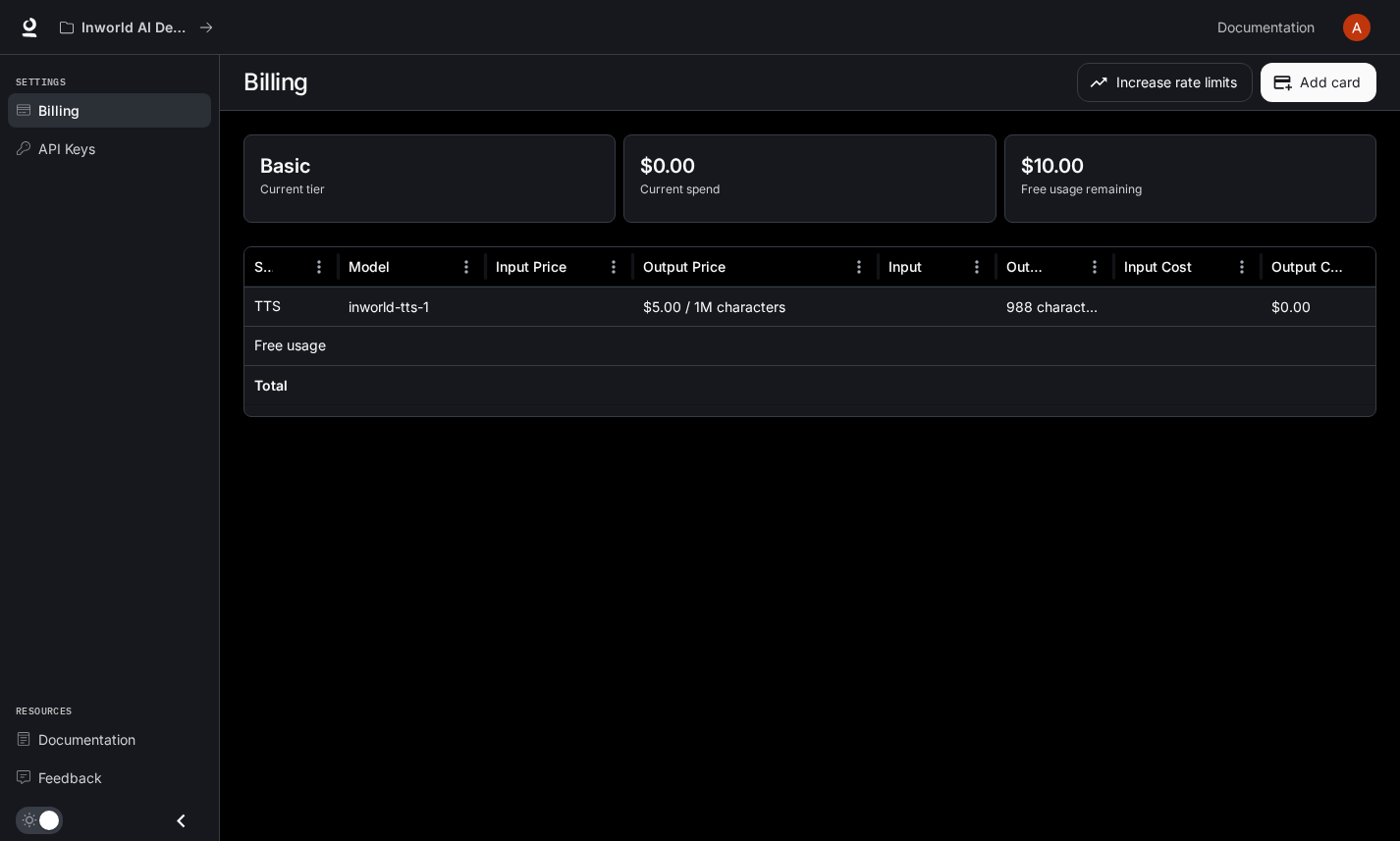 scroll, scrollTop: 0, scrollLeft: 3, axis: horizontal 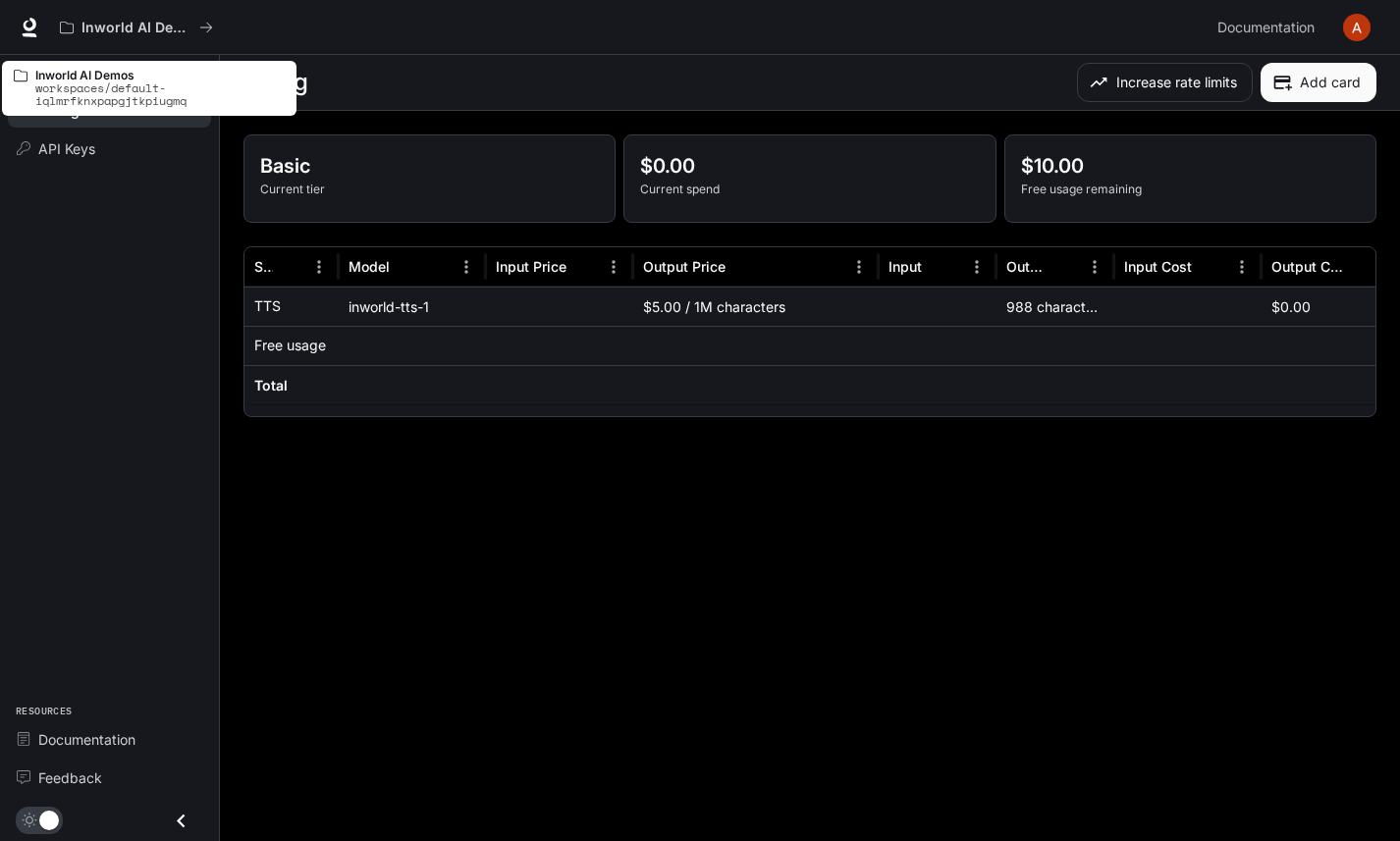 click on "Inworld AI Demos Documentation Documentation" at bounding box center [700, 27] 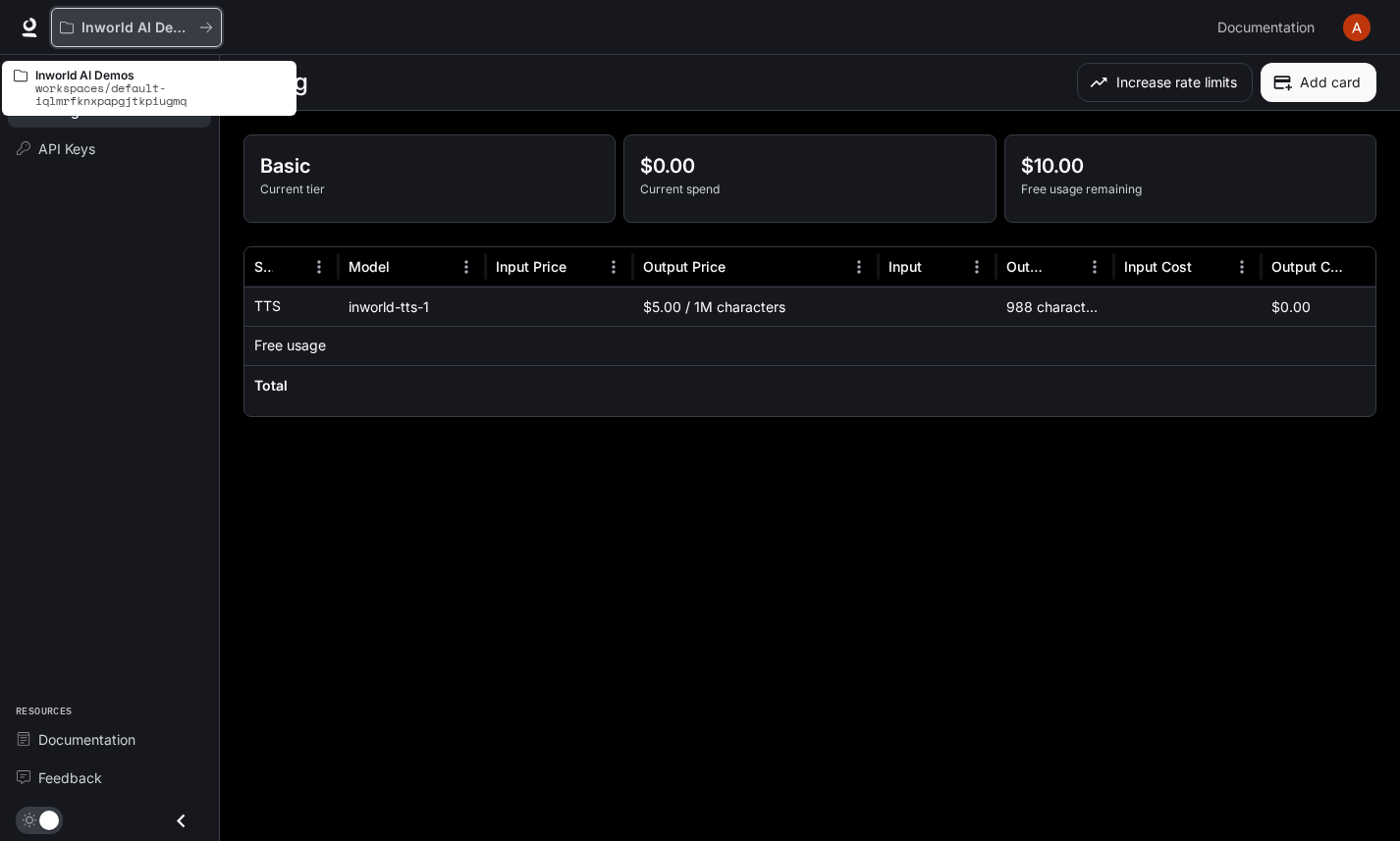 click 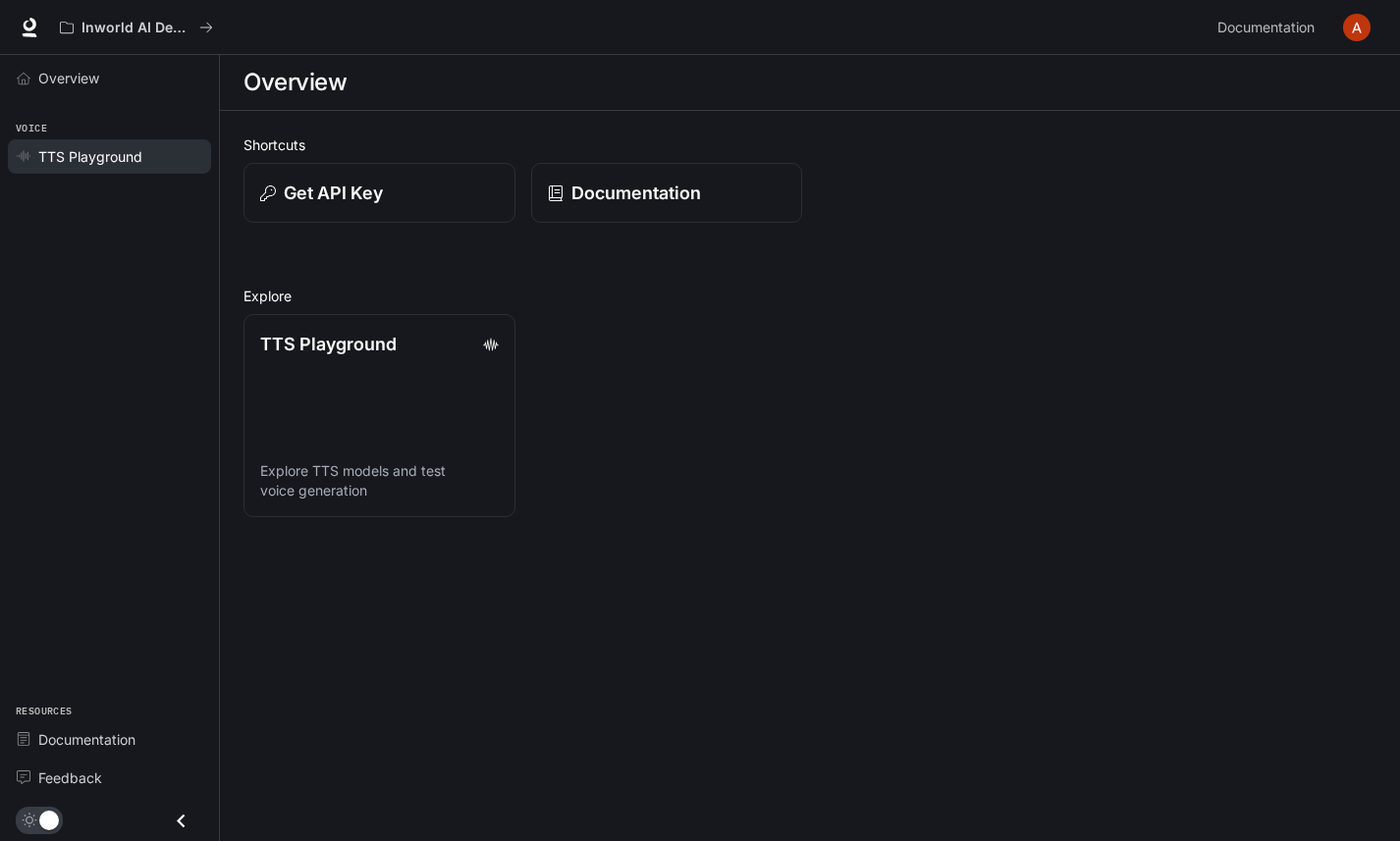 click on "TTS Playground" at bounding box center [90, 156] 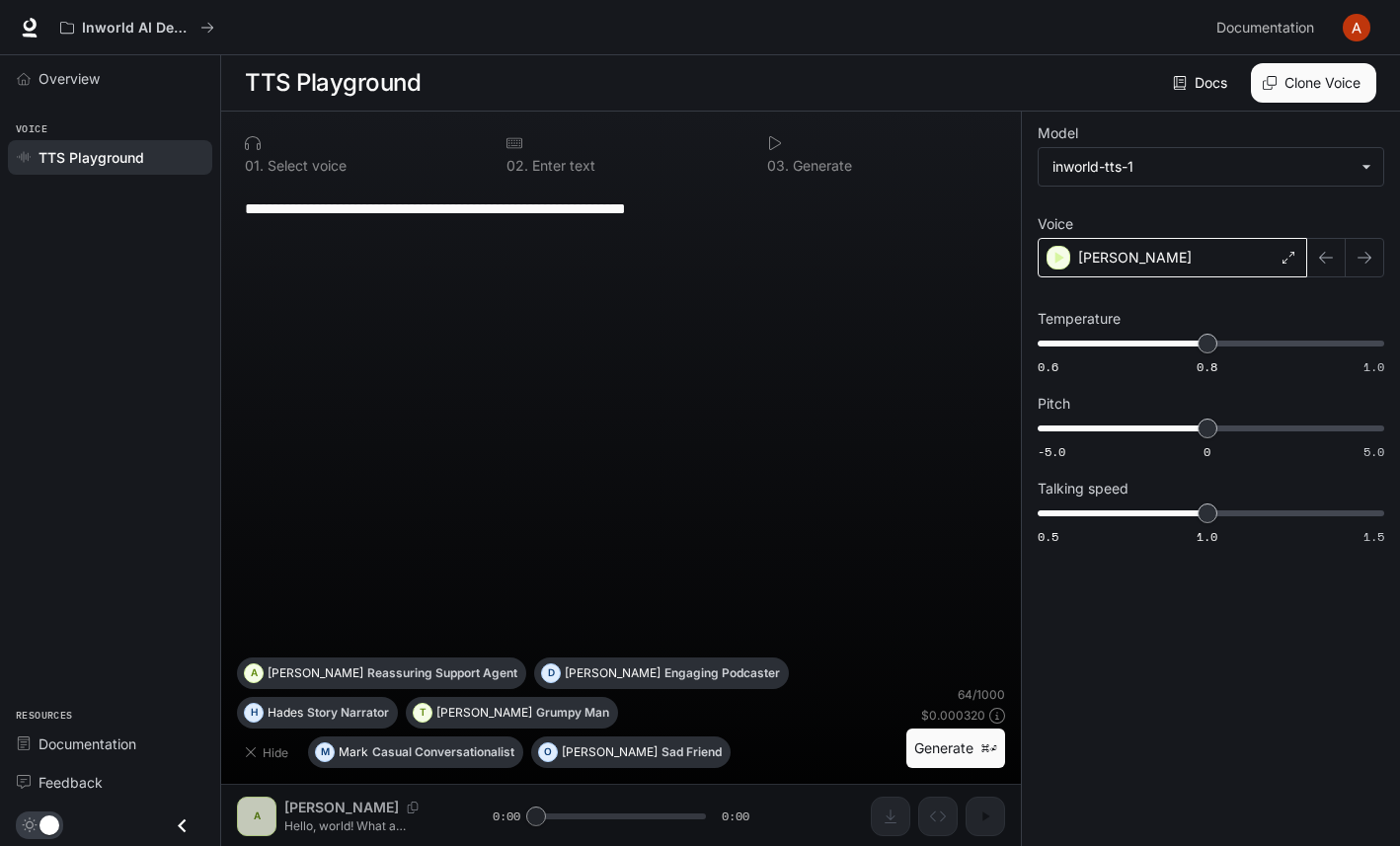 click on "[PERSON_NAME]" at bounding box center [1172, 258] 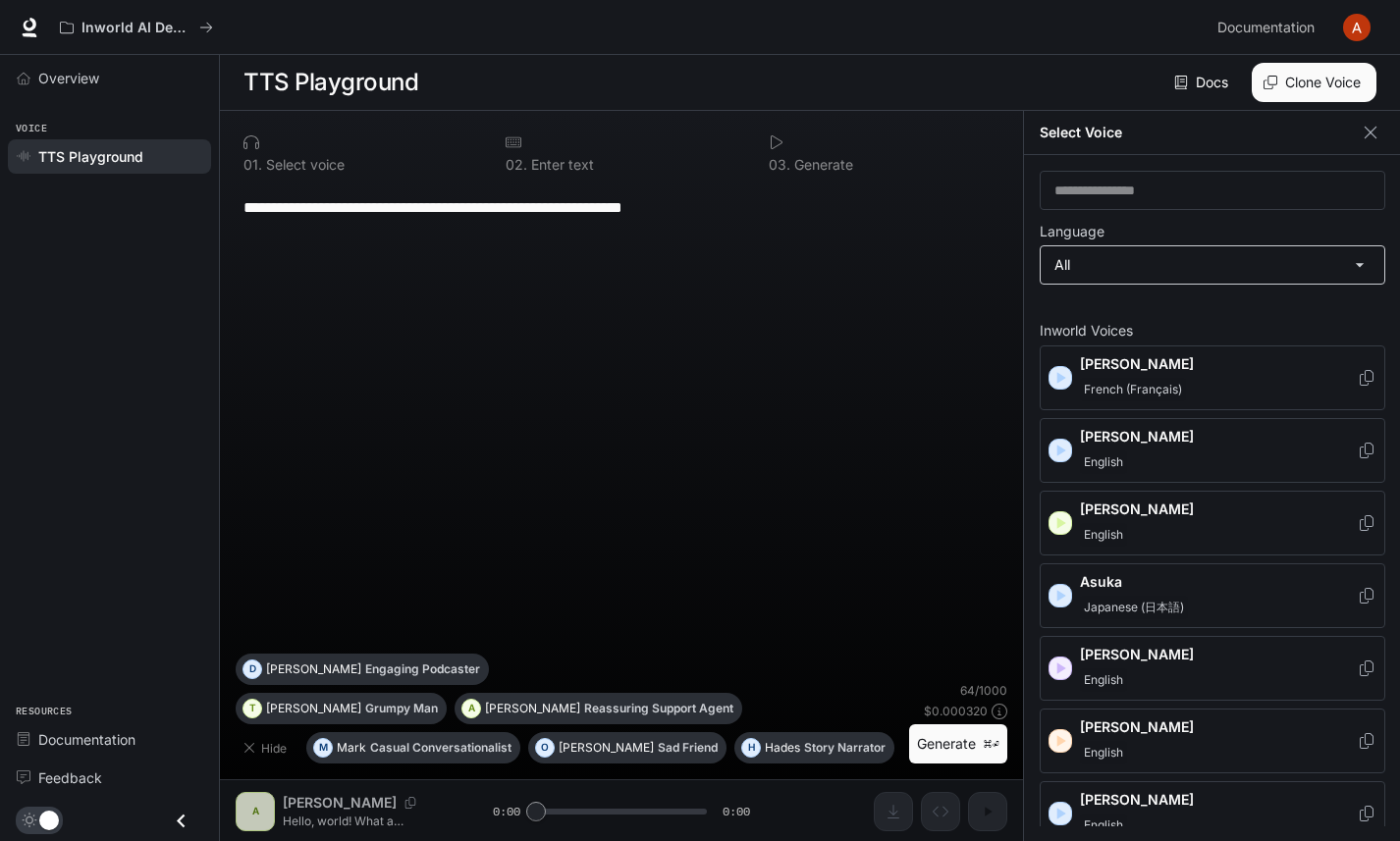 click on "**********" at bounding box center [700, 421] 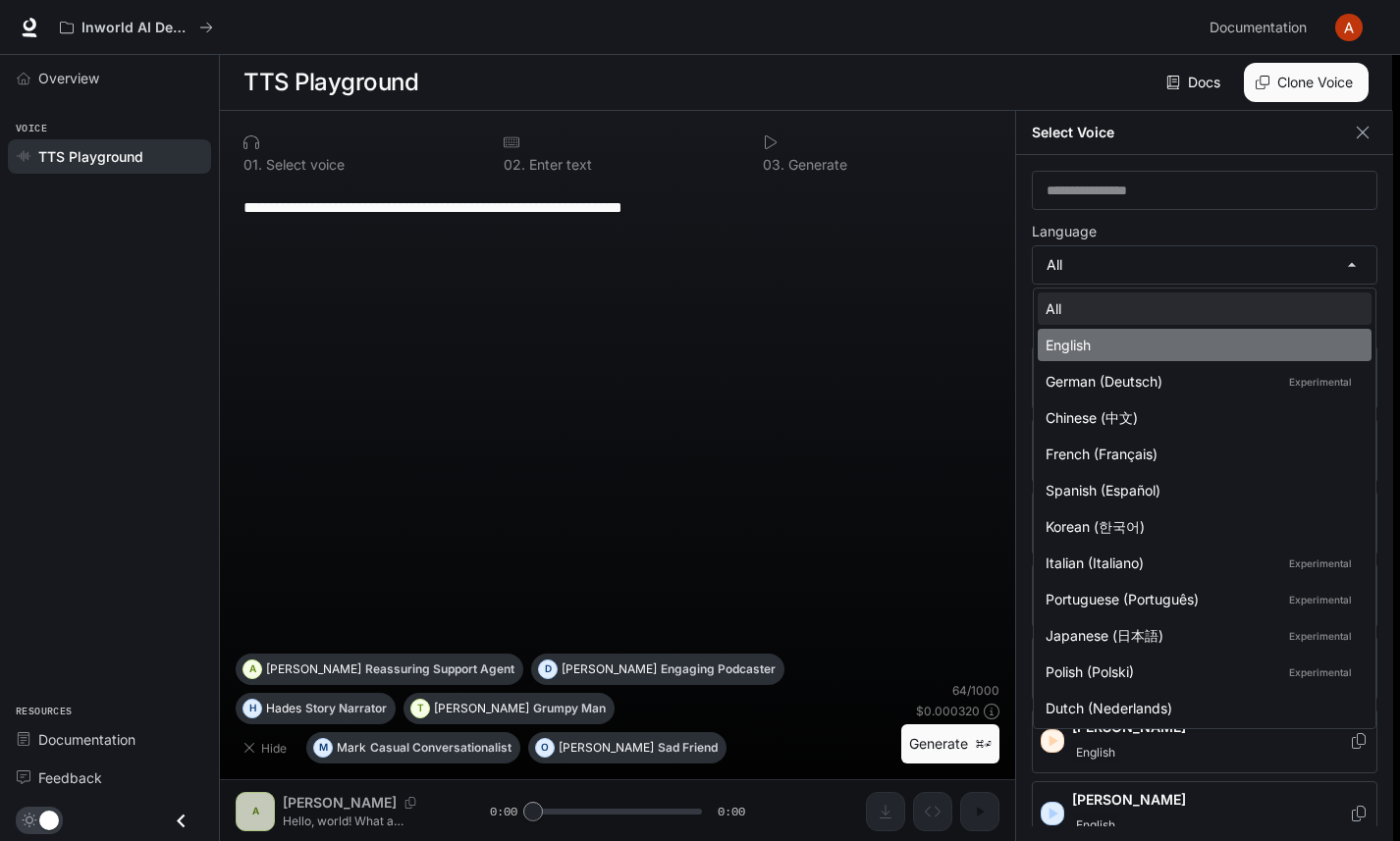 click on "English" at bounding box center (1205, 344) 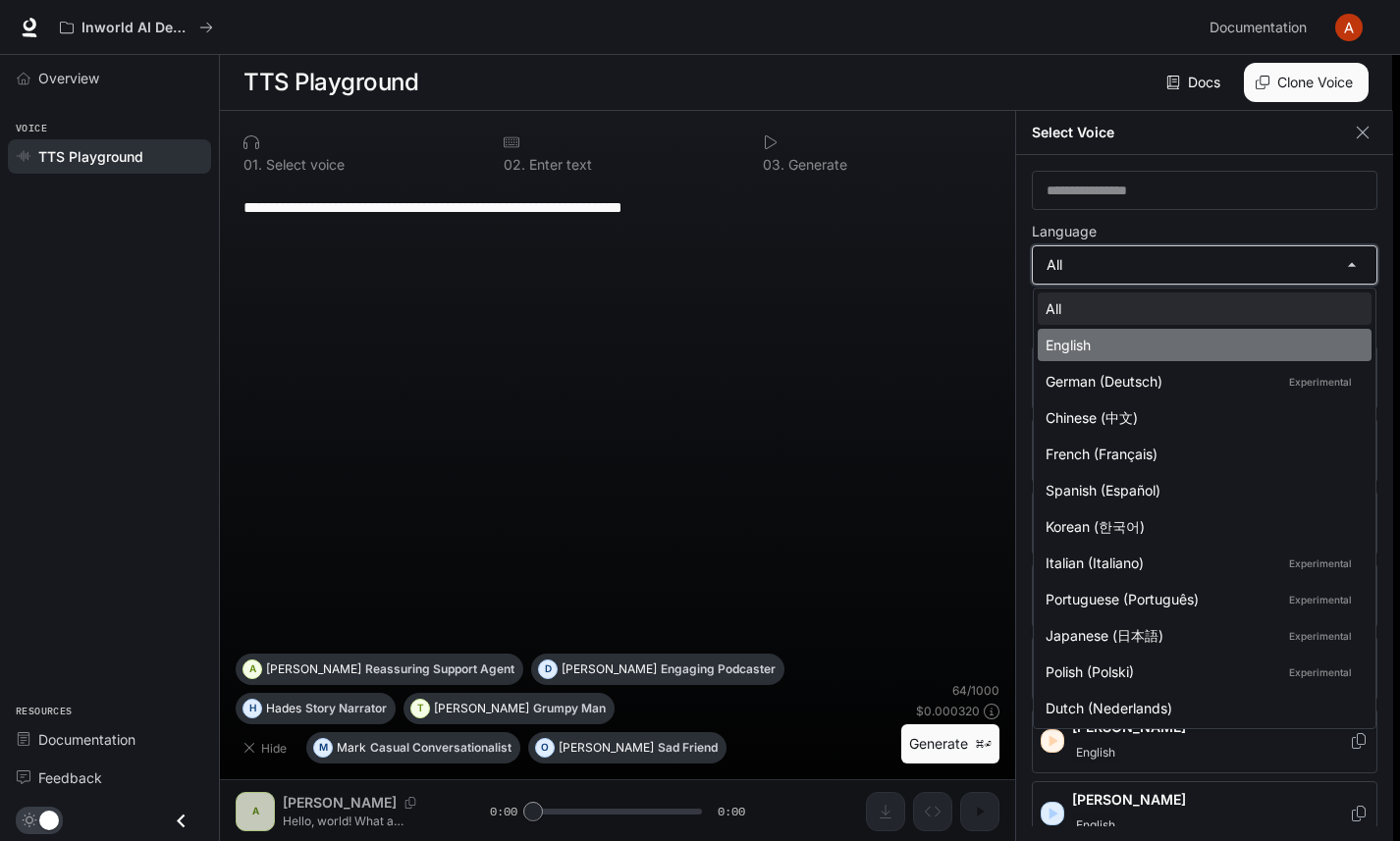 type on "*****" 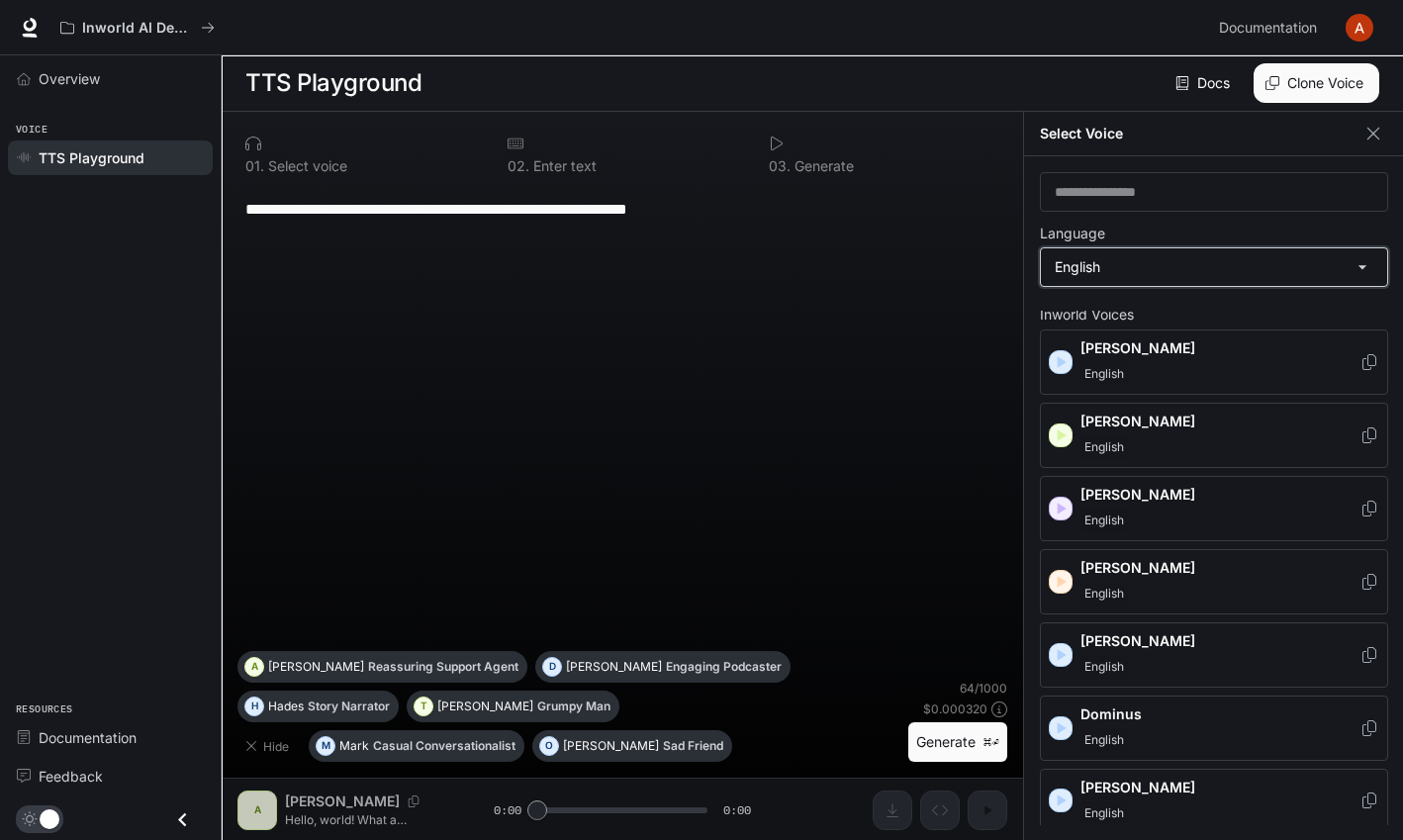 scroll, scrollTop: 27, scrollLeft: 0, axis: vertical 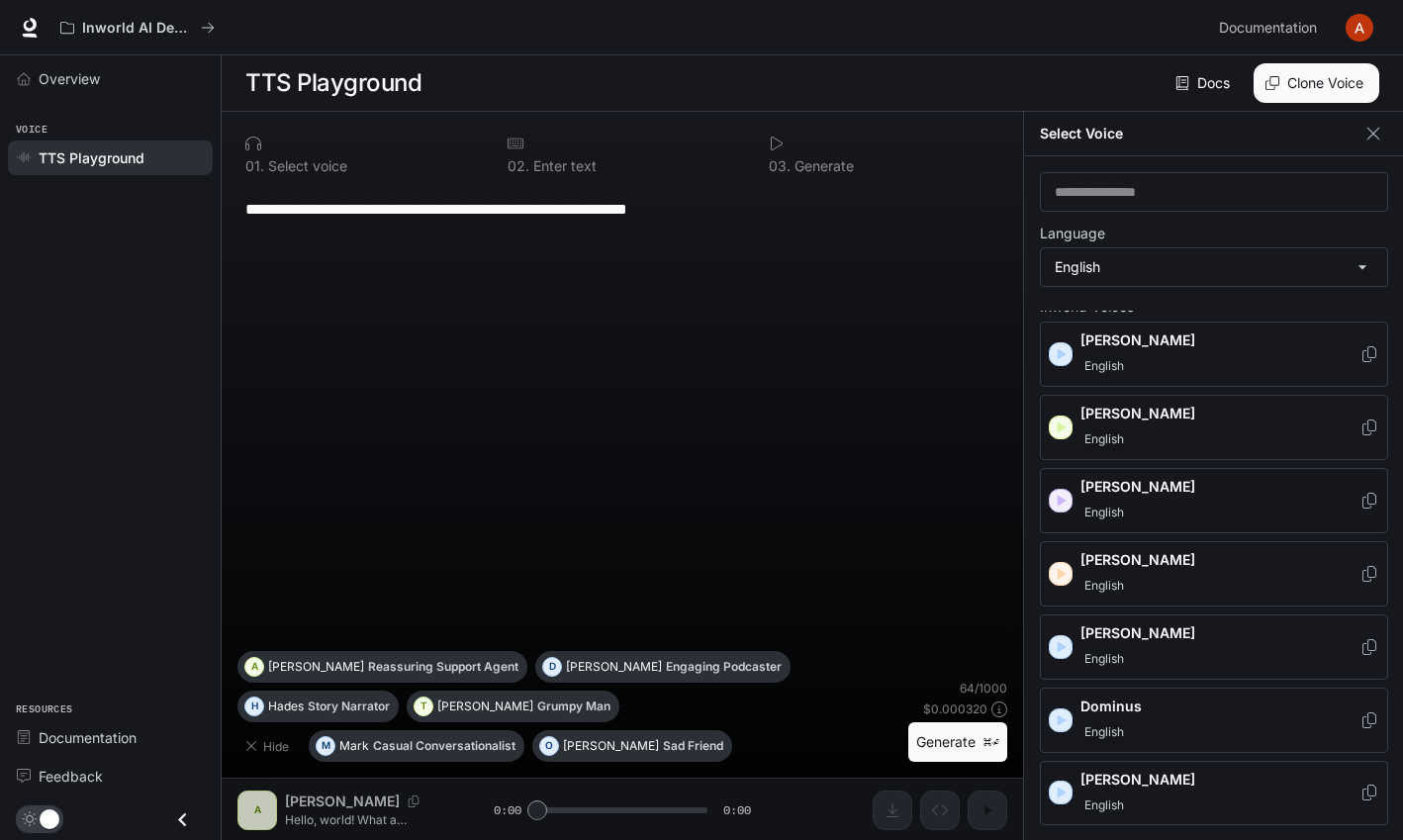 click on "[PERSON_NAME]" at bounding box center [1220, 501] 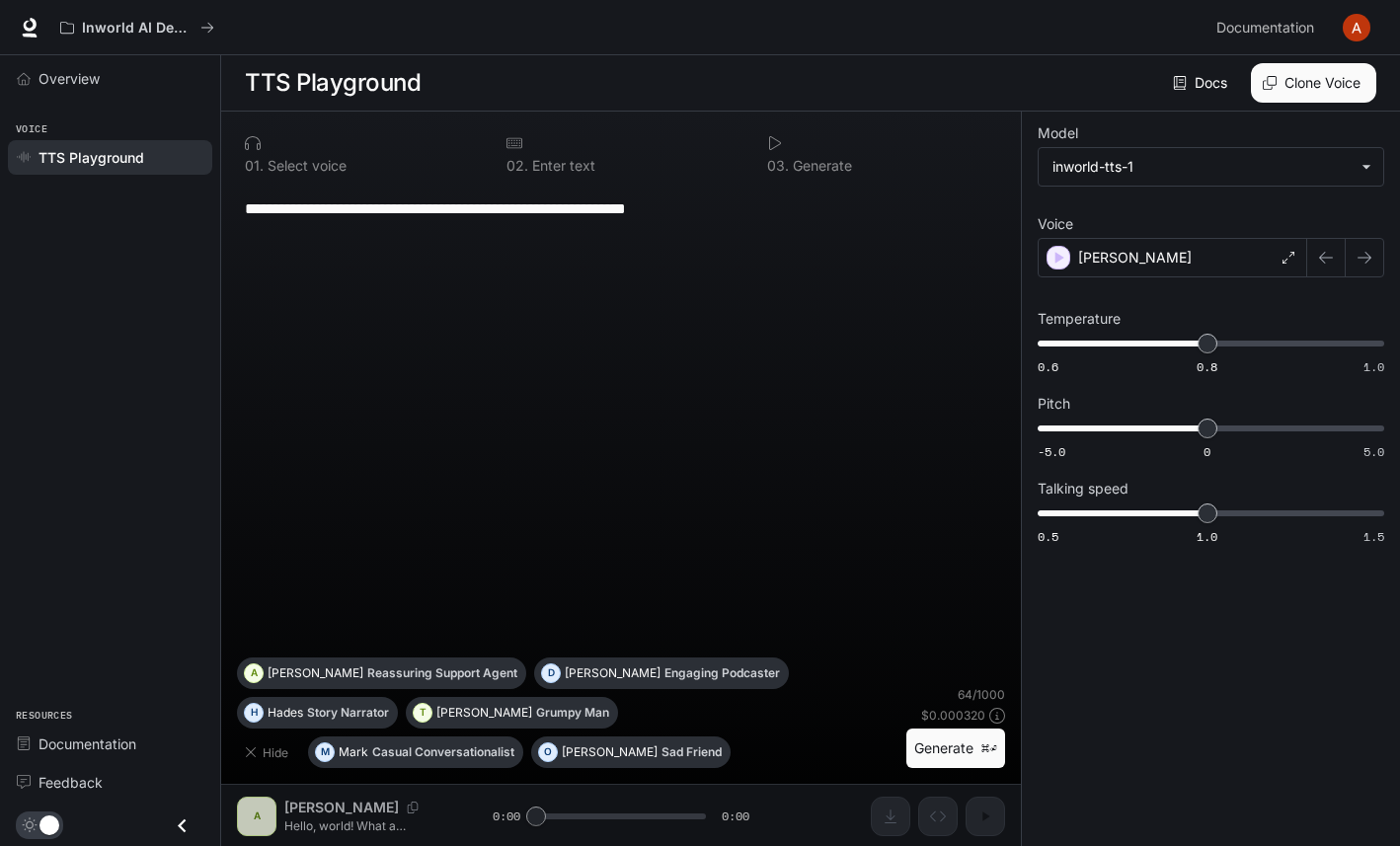 click on "Generate ⌘⏎" at bounding box center [956, 748] 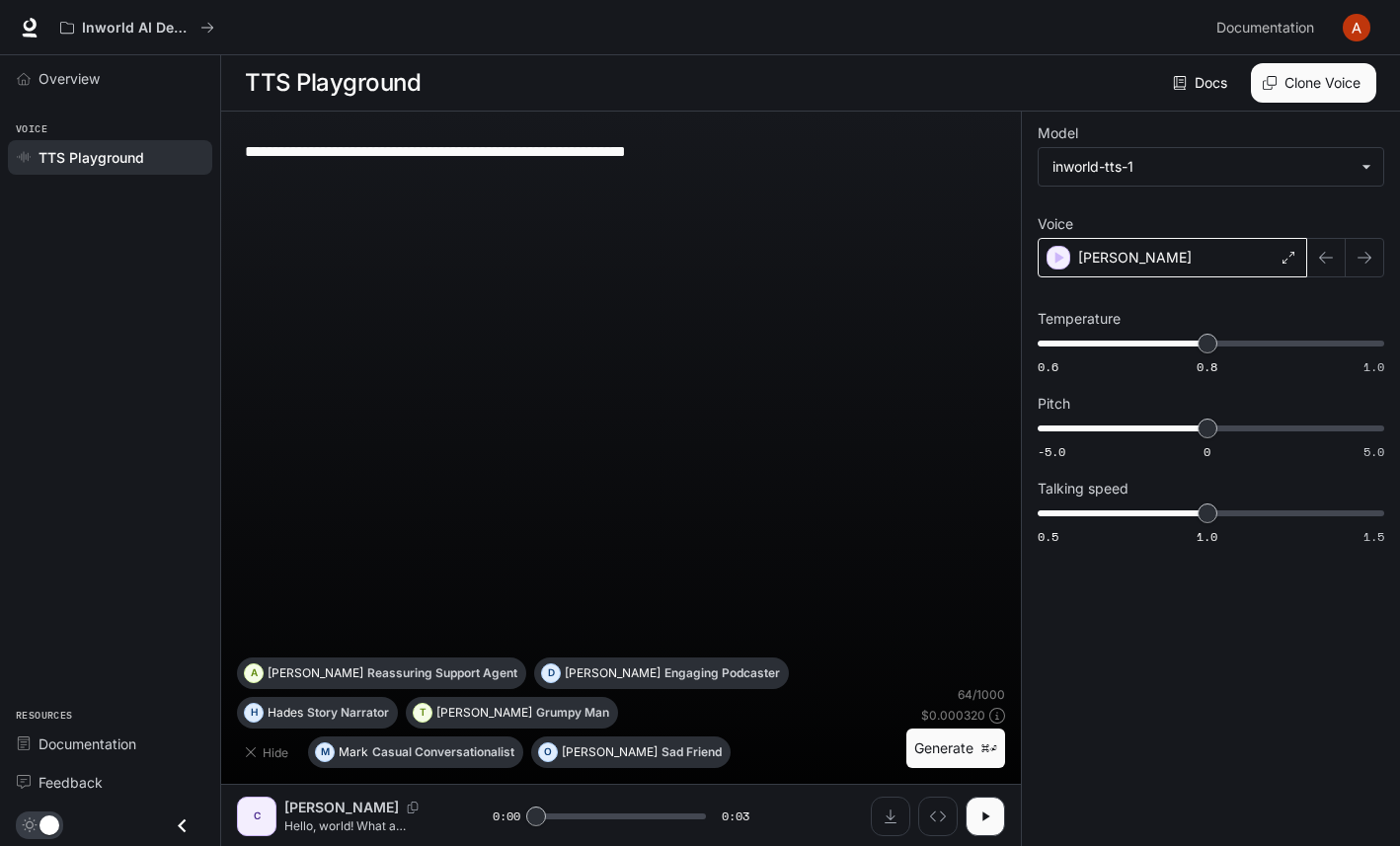 click on "[PERSON_NAME]" at bounding box center (1172, 258) 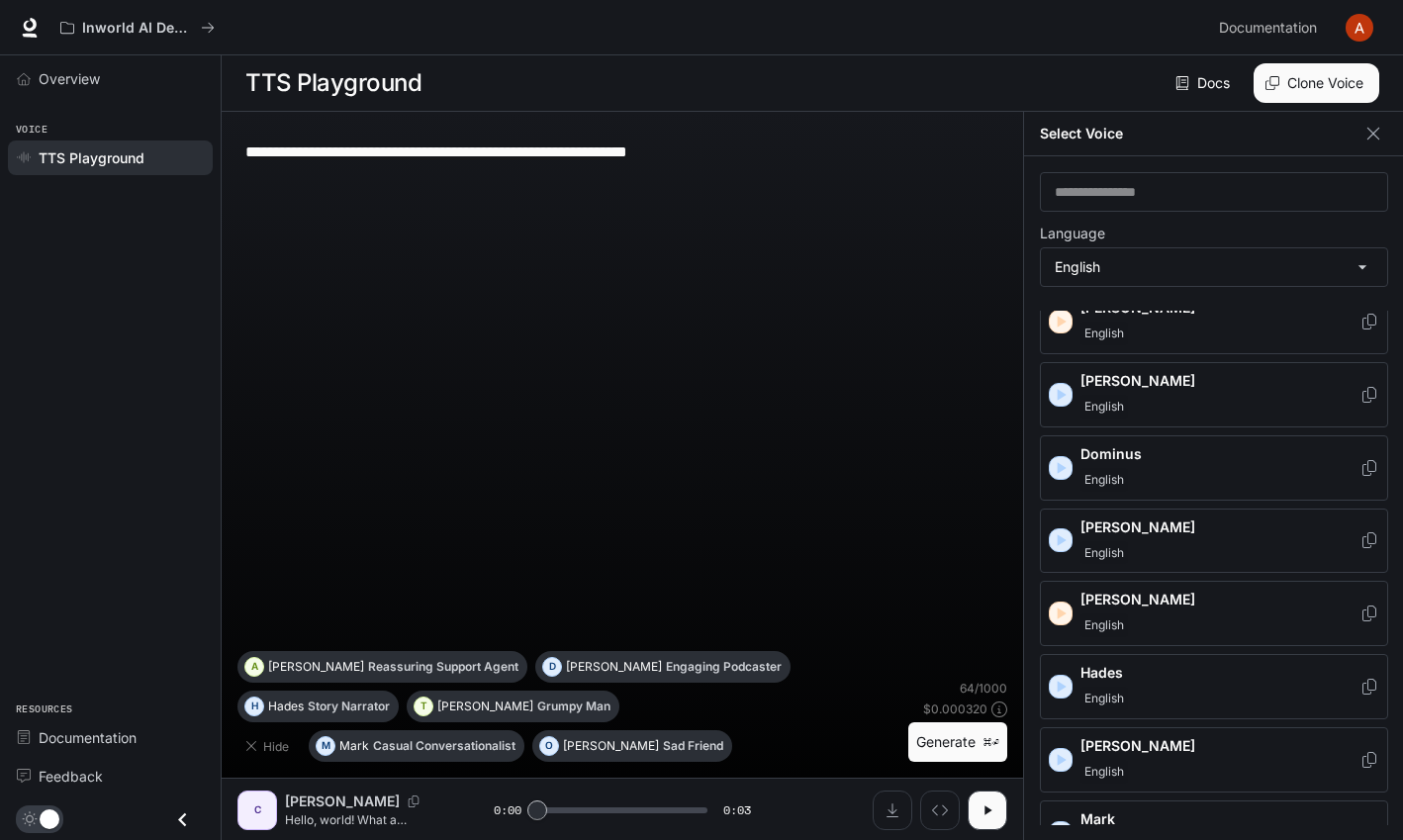 scroll, scrollTop: 970, scrollLeft: 0, axis: vertical 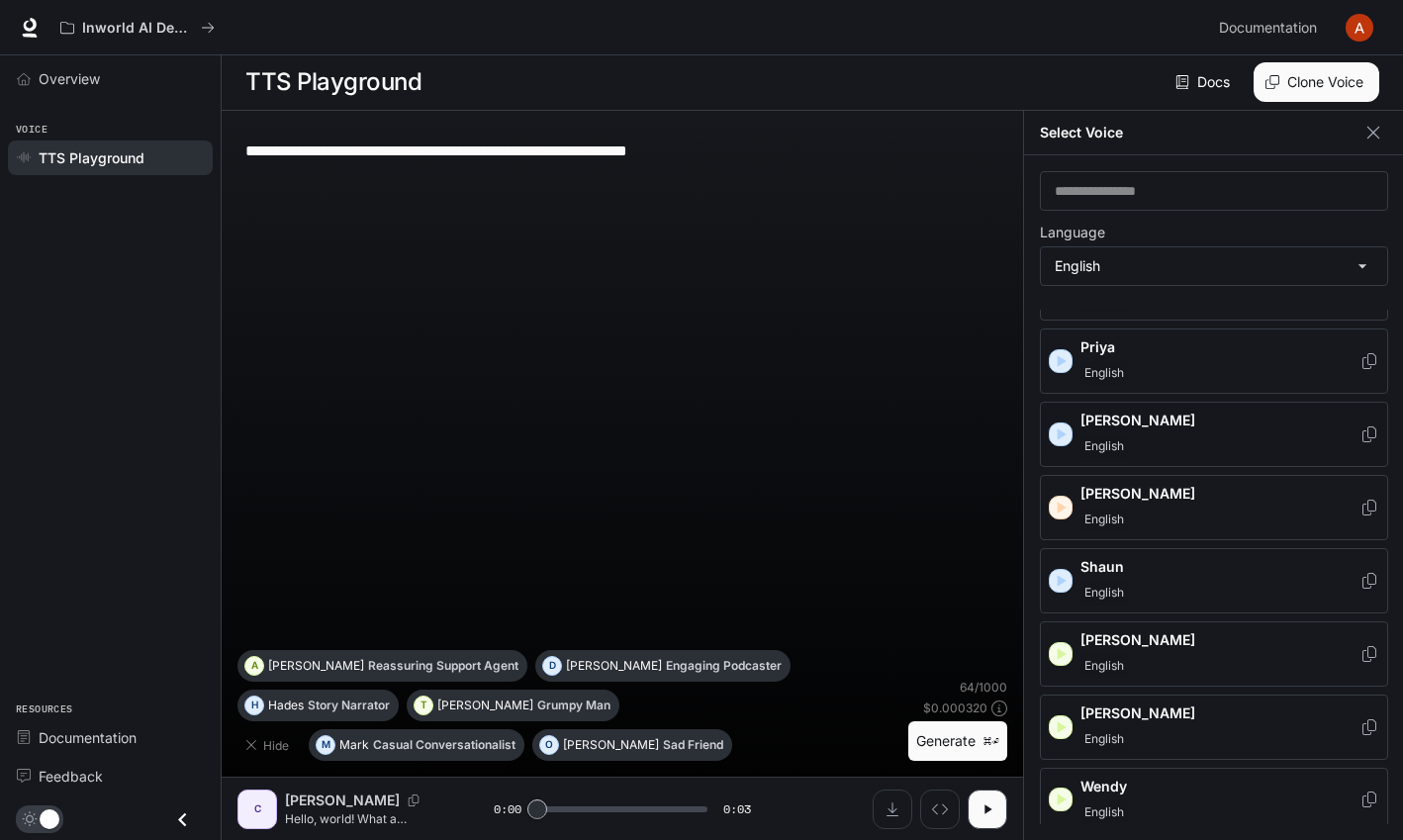 click on "English" at bounding box center [1220, 446] 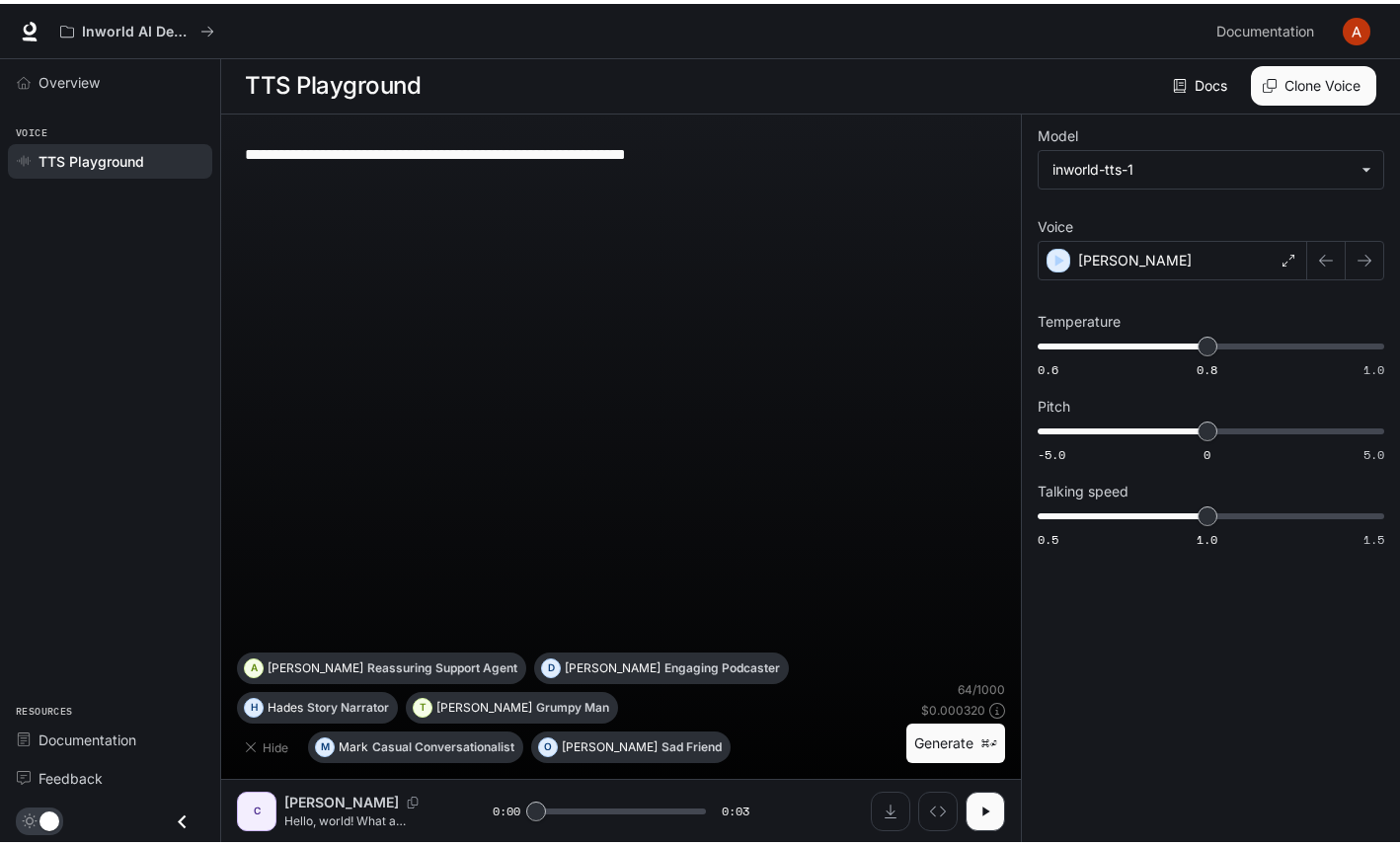 scroll, scrollTop: 1, scrollLeft: 0, axis: vertical 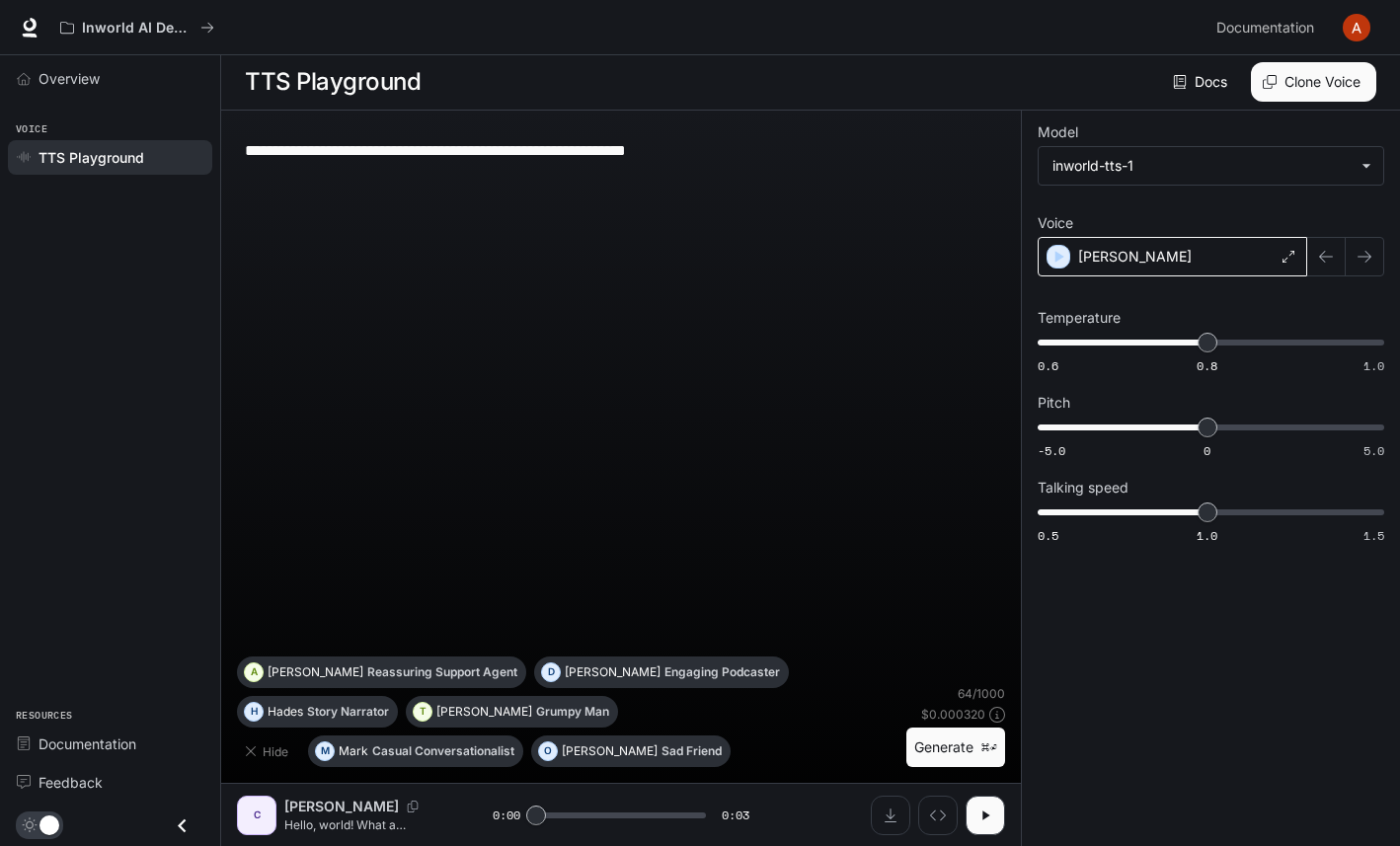 click on "[PERSON_NAME]" at bounding box center [1172, 257] 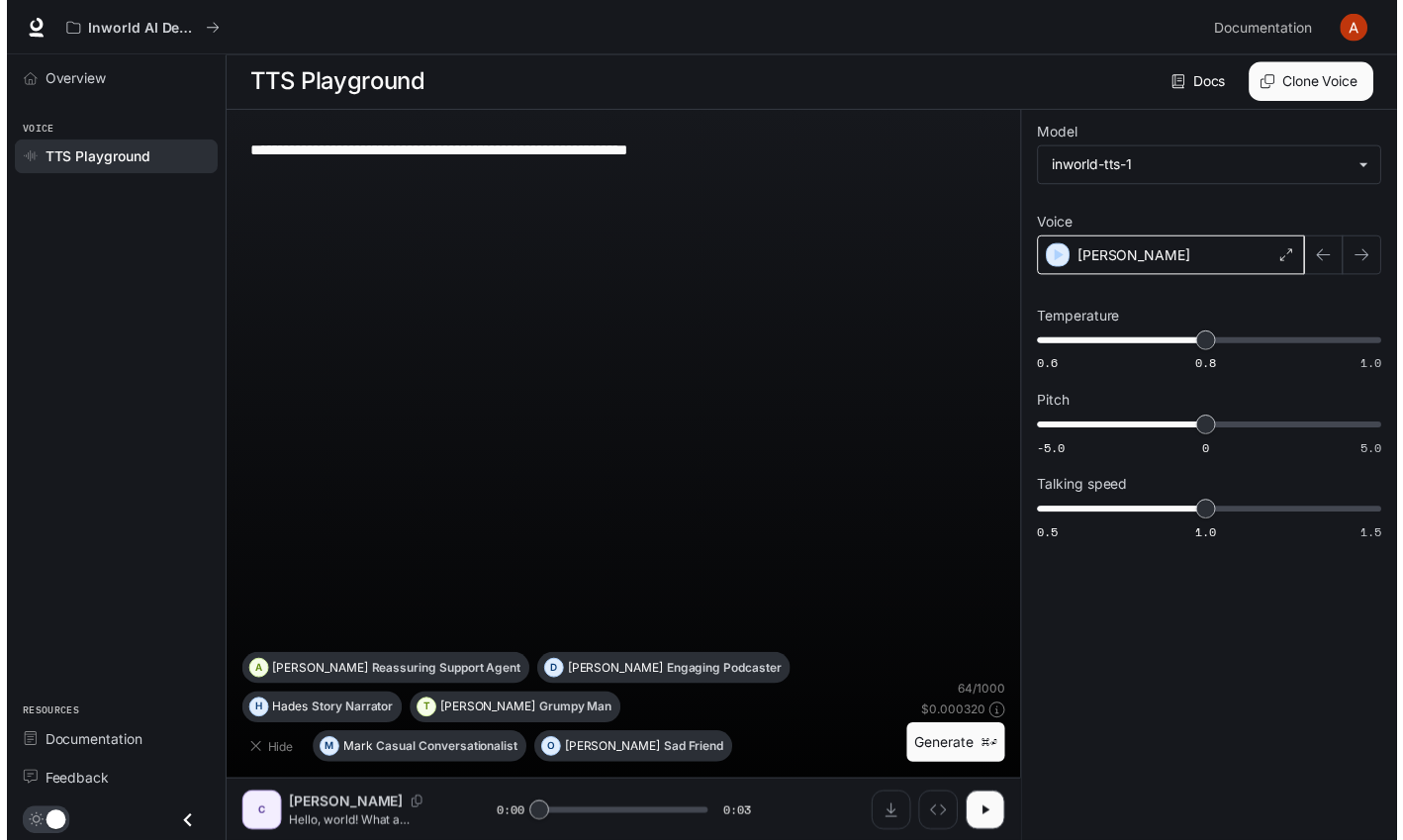 scroll, scrollTop: 9, scrollLeft: 0, axis: vertical 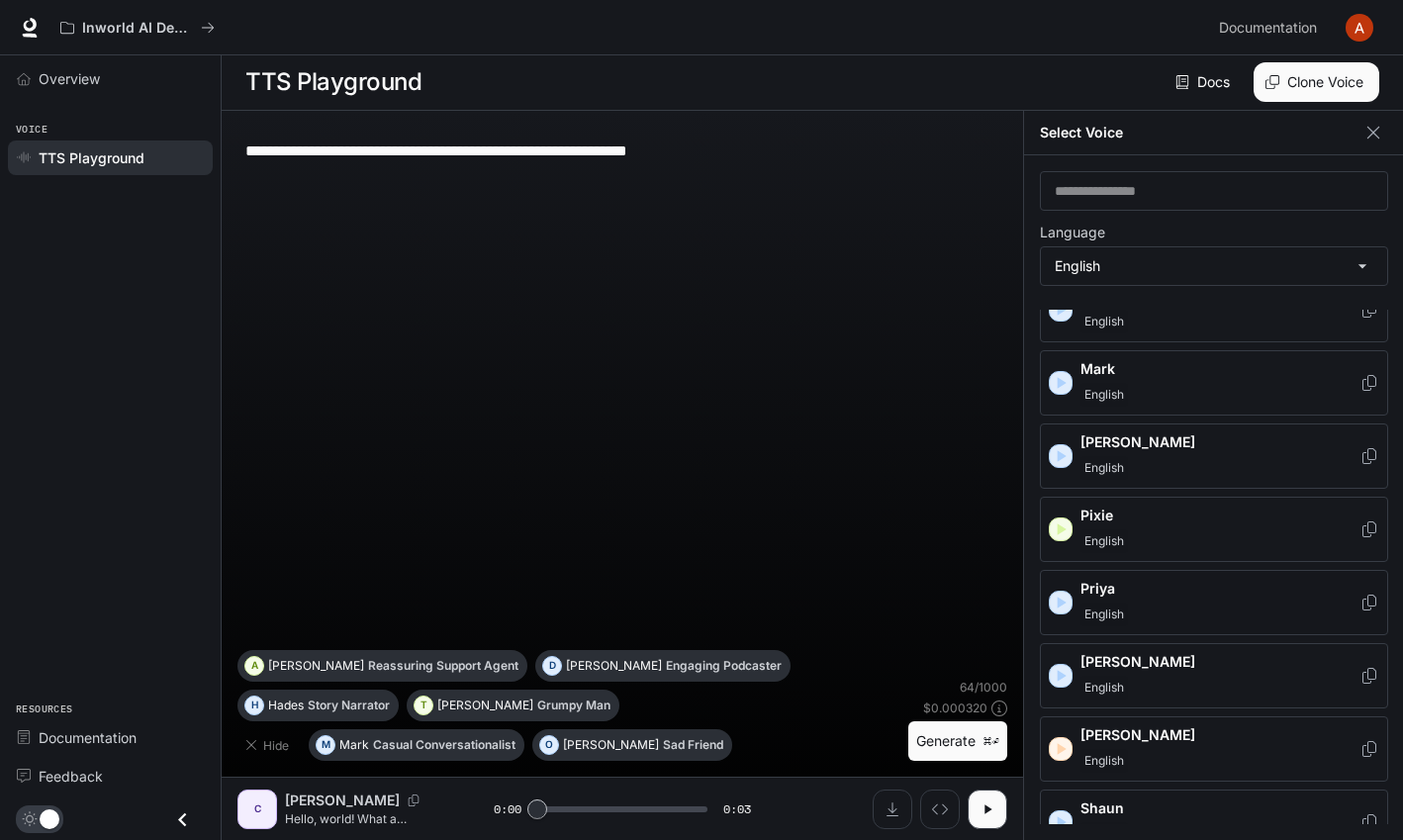click on "Priya" at bounding box center [1220, 589] 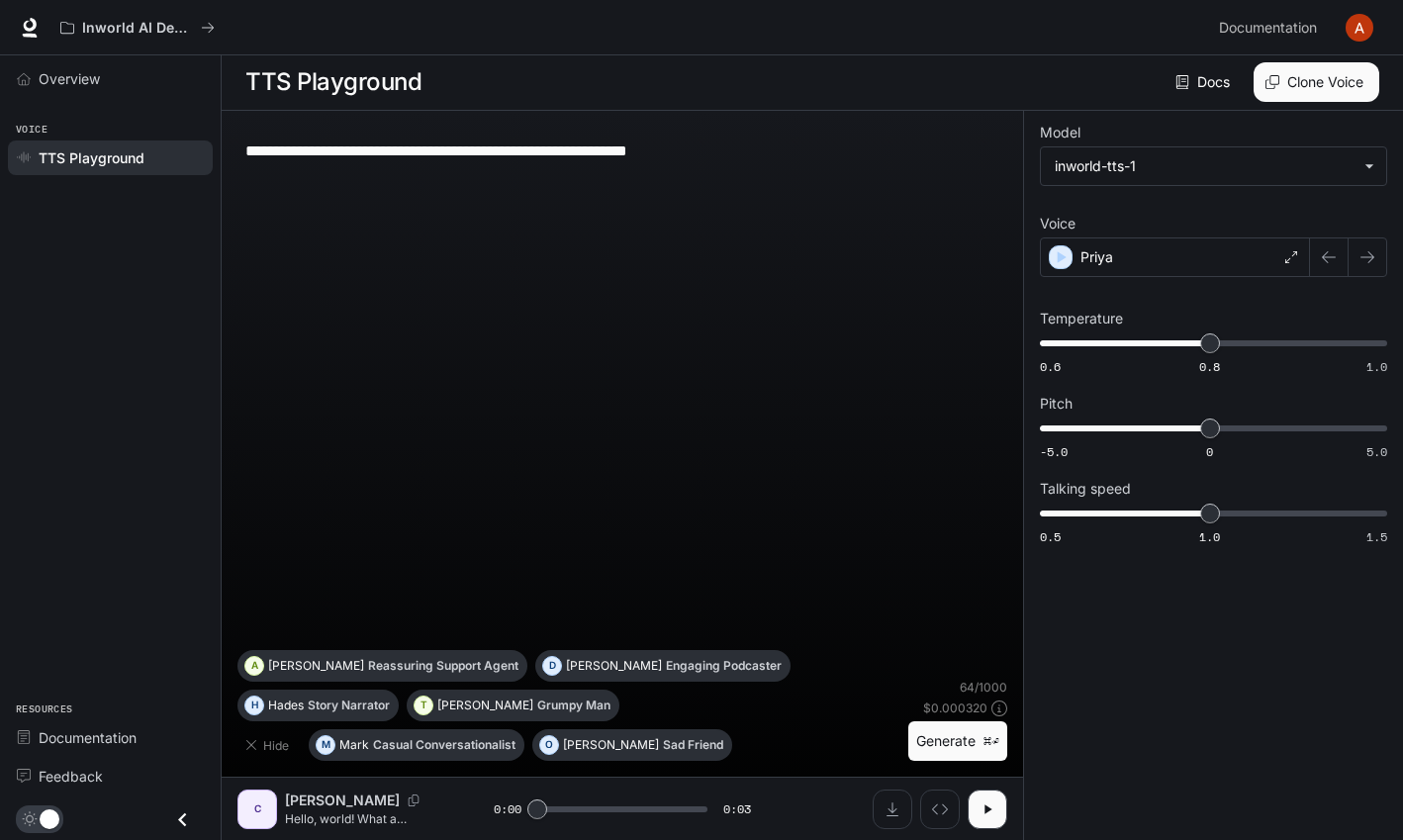 scroll, scrollTop: 1, scrollLeft: 0, axis: vertical 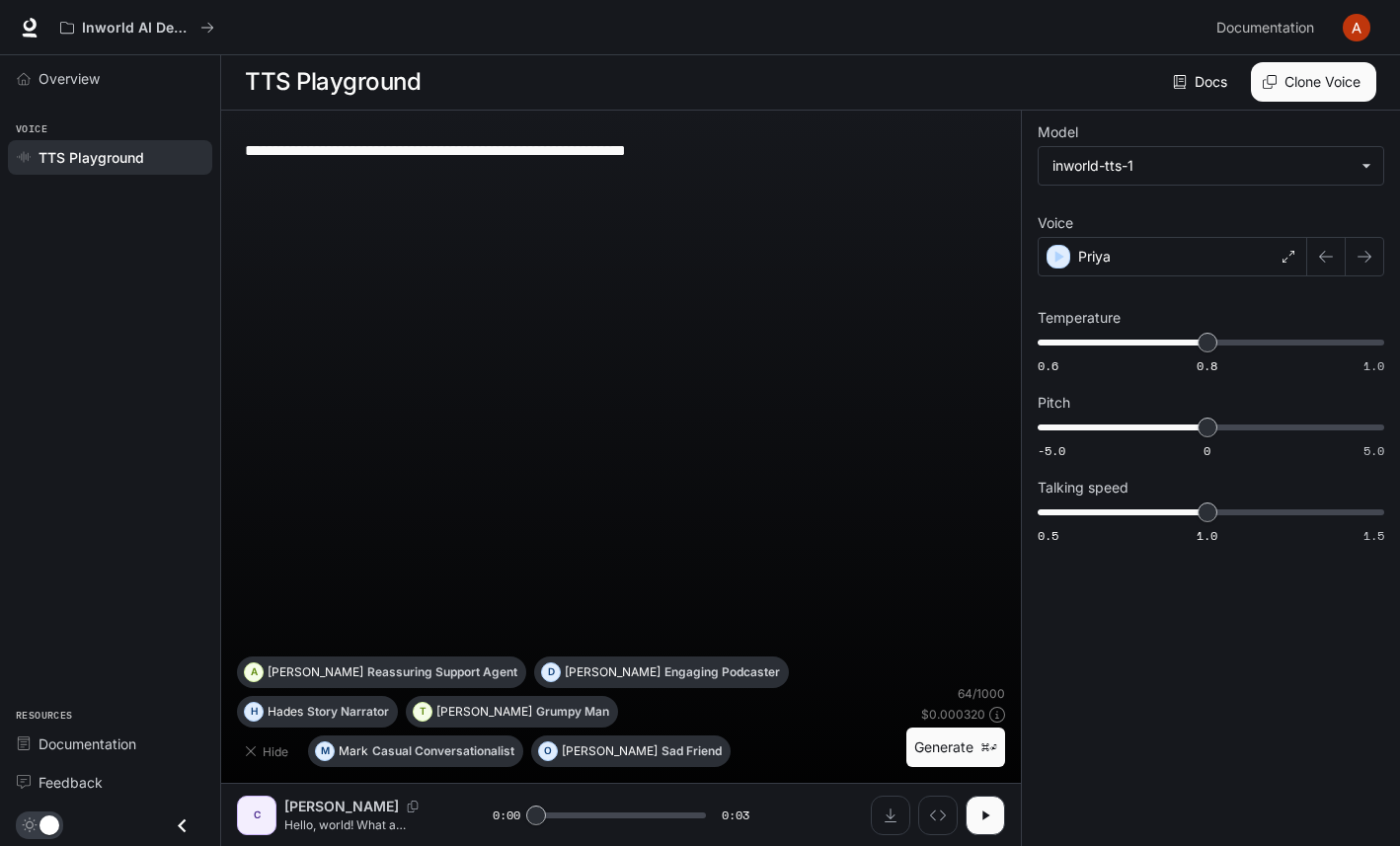 click on "Generate ⌘⏎" at bounding box center [956, 747] 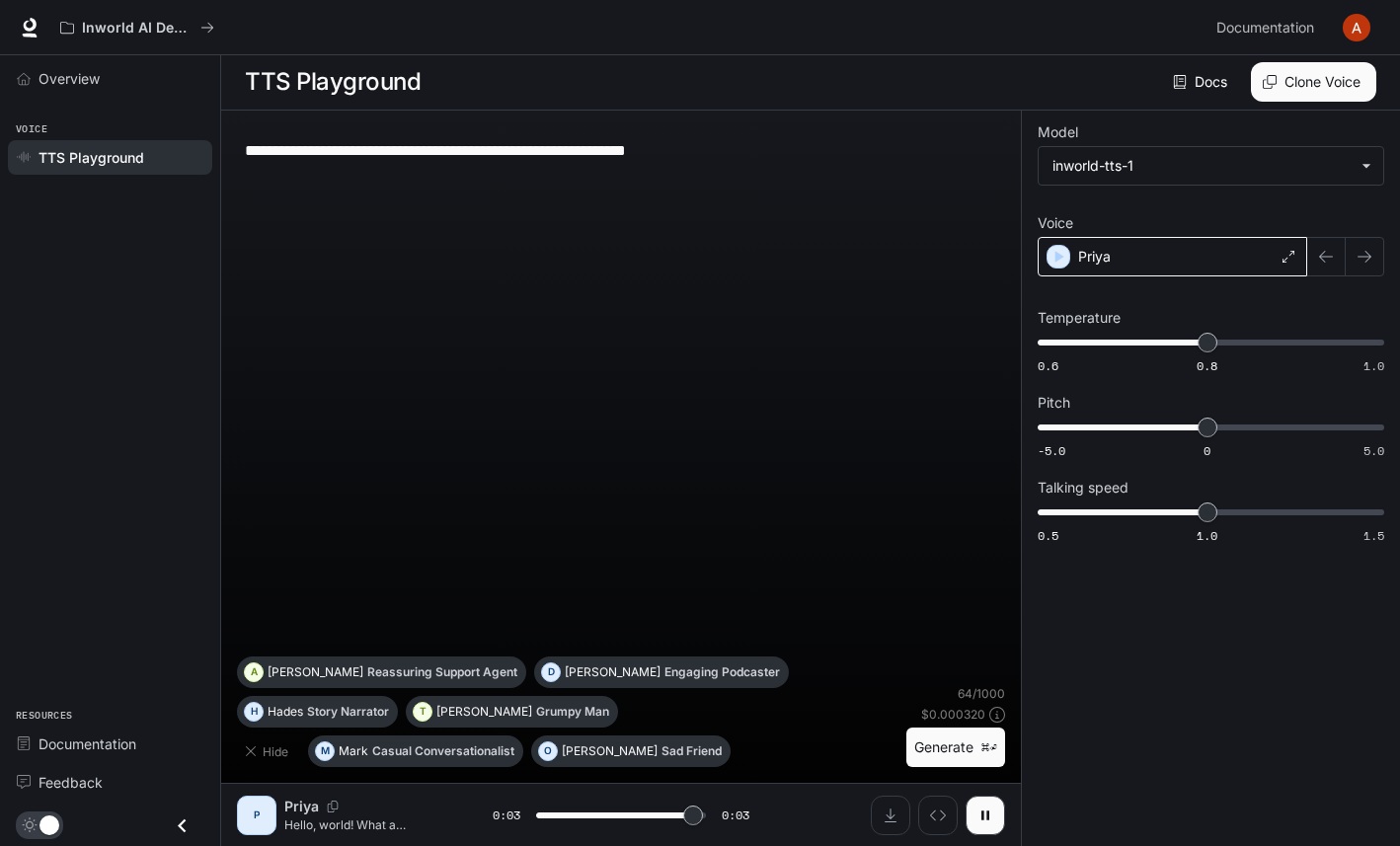 type on "*" 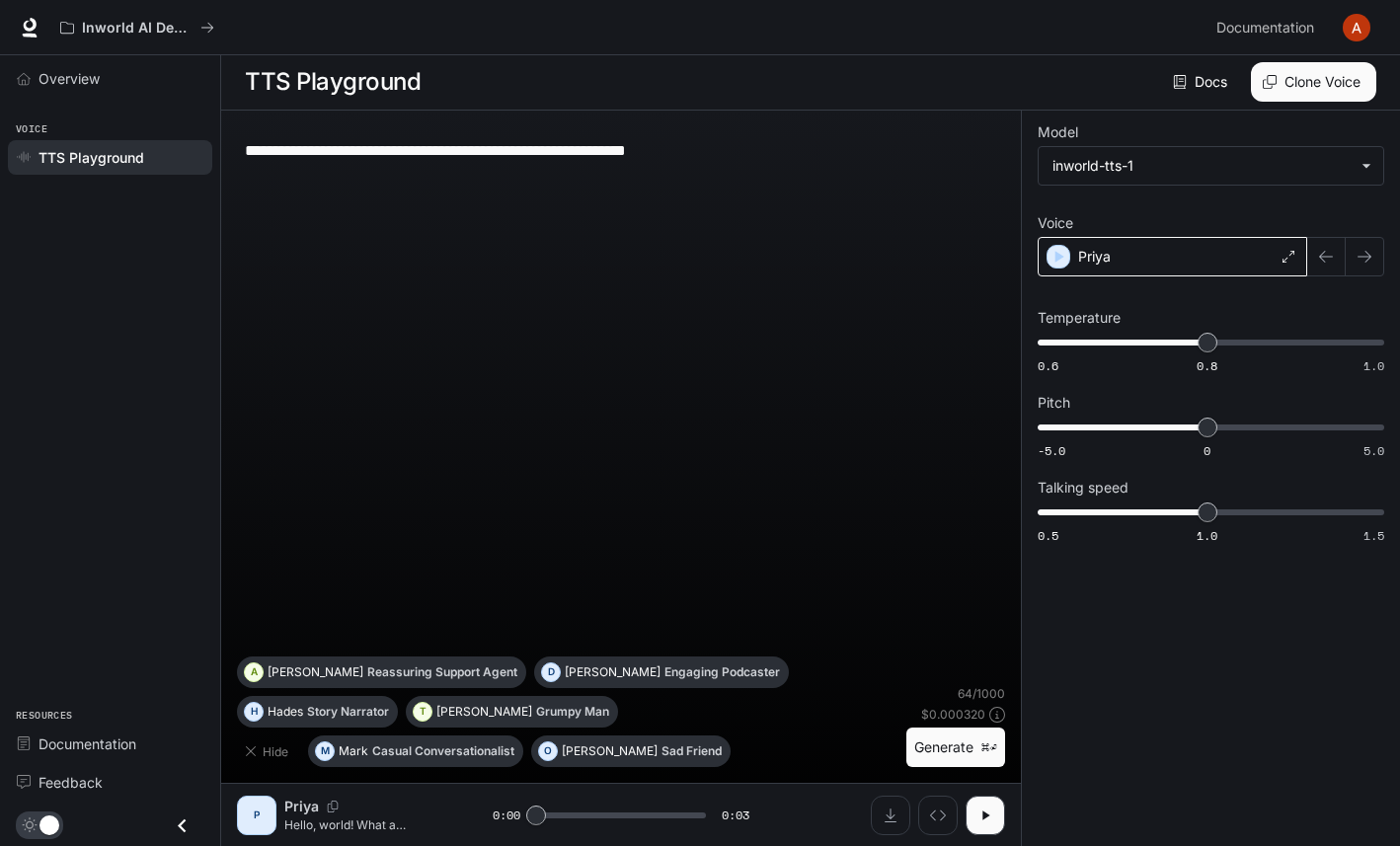 click on "Priya" at bounding box center [1172, 257] 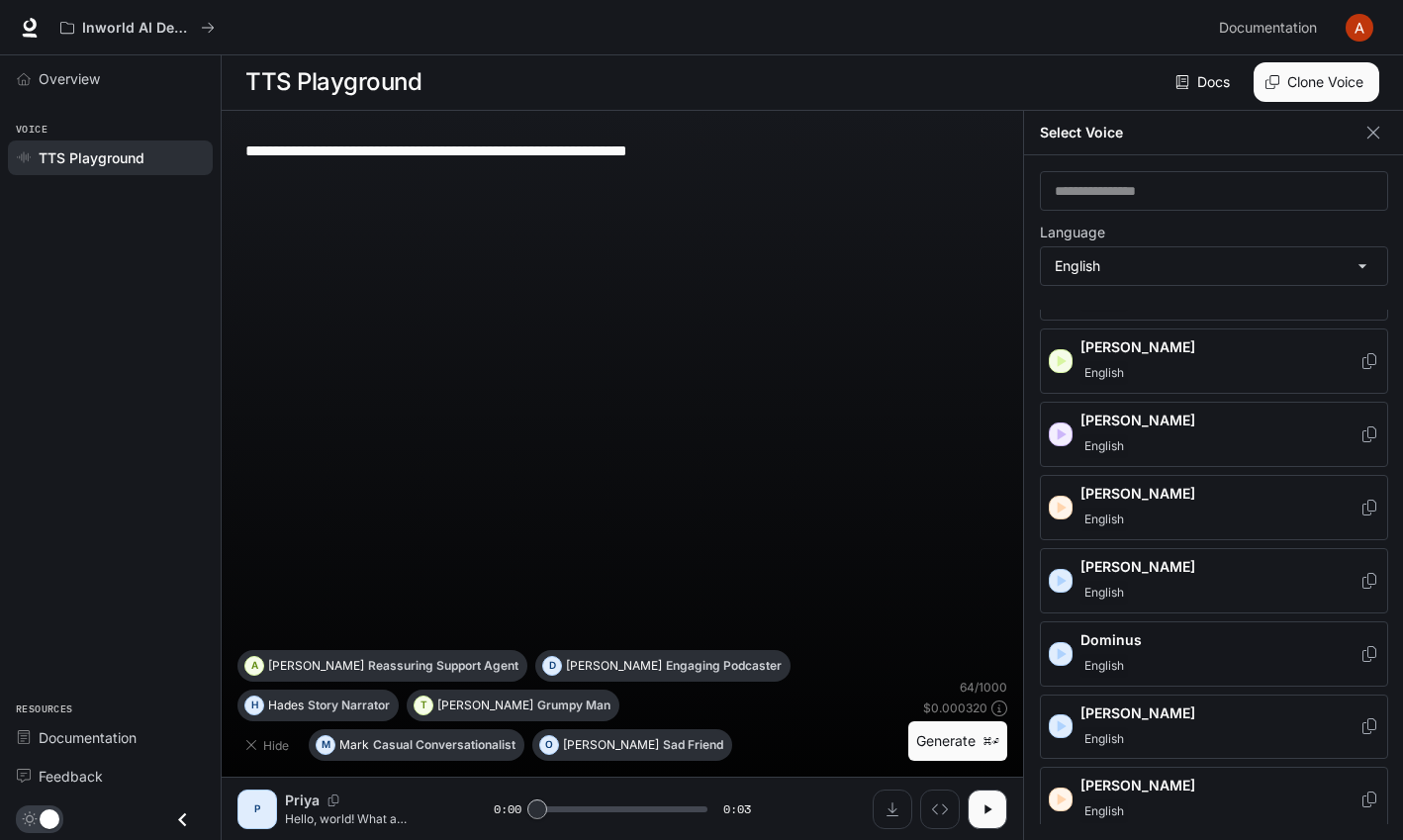 scroll, scrollTop: 364, scrollLeft: 0, axis: vertical 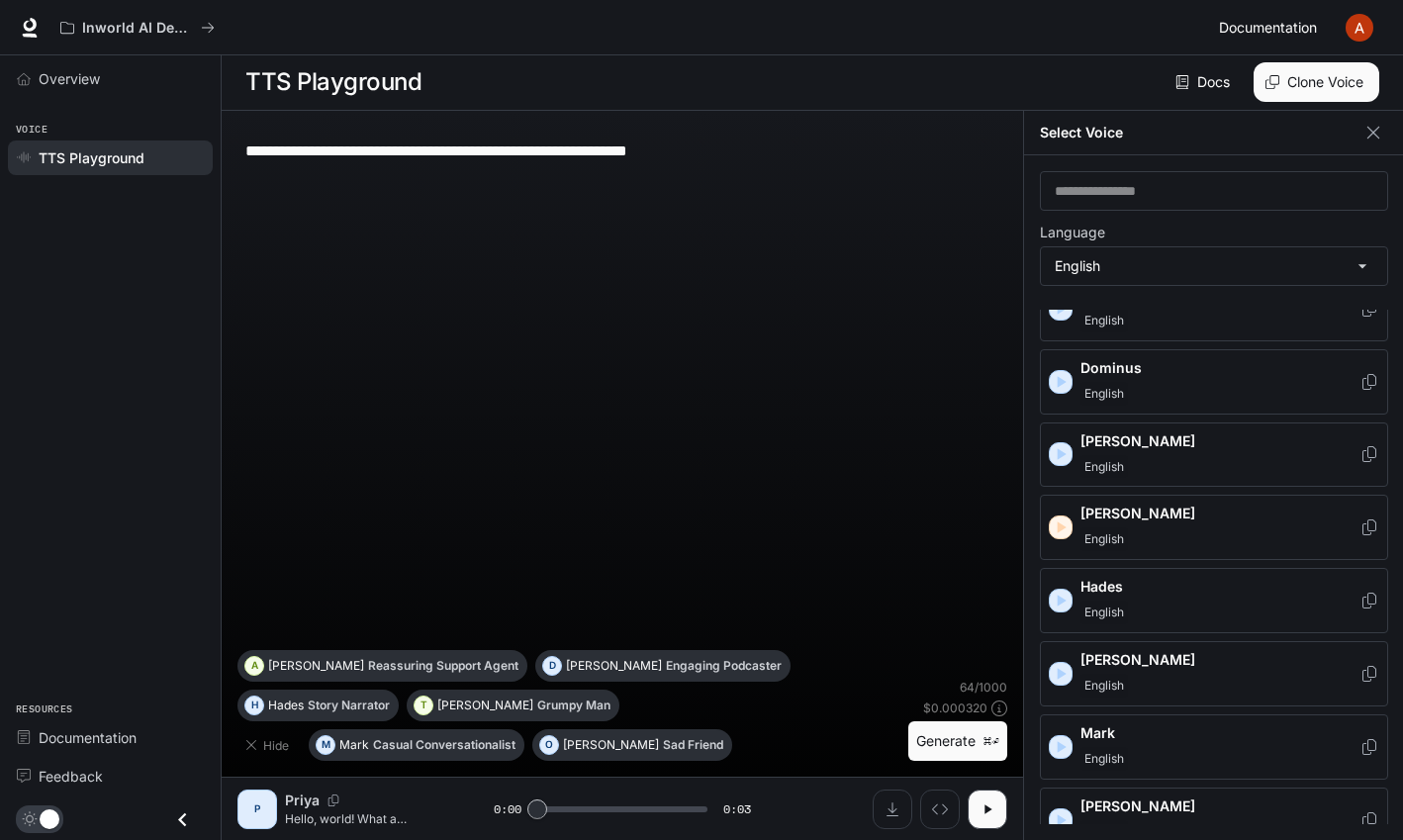 click on "Documentation" at bounding box center [1267, 28] 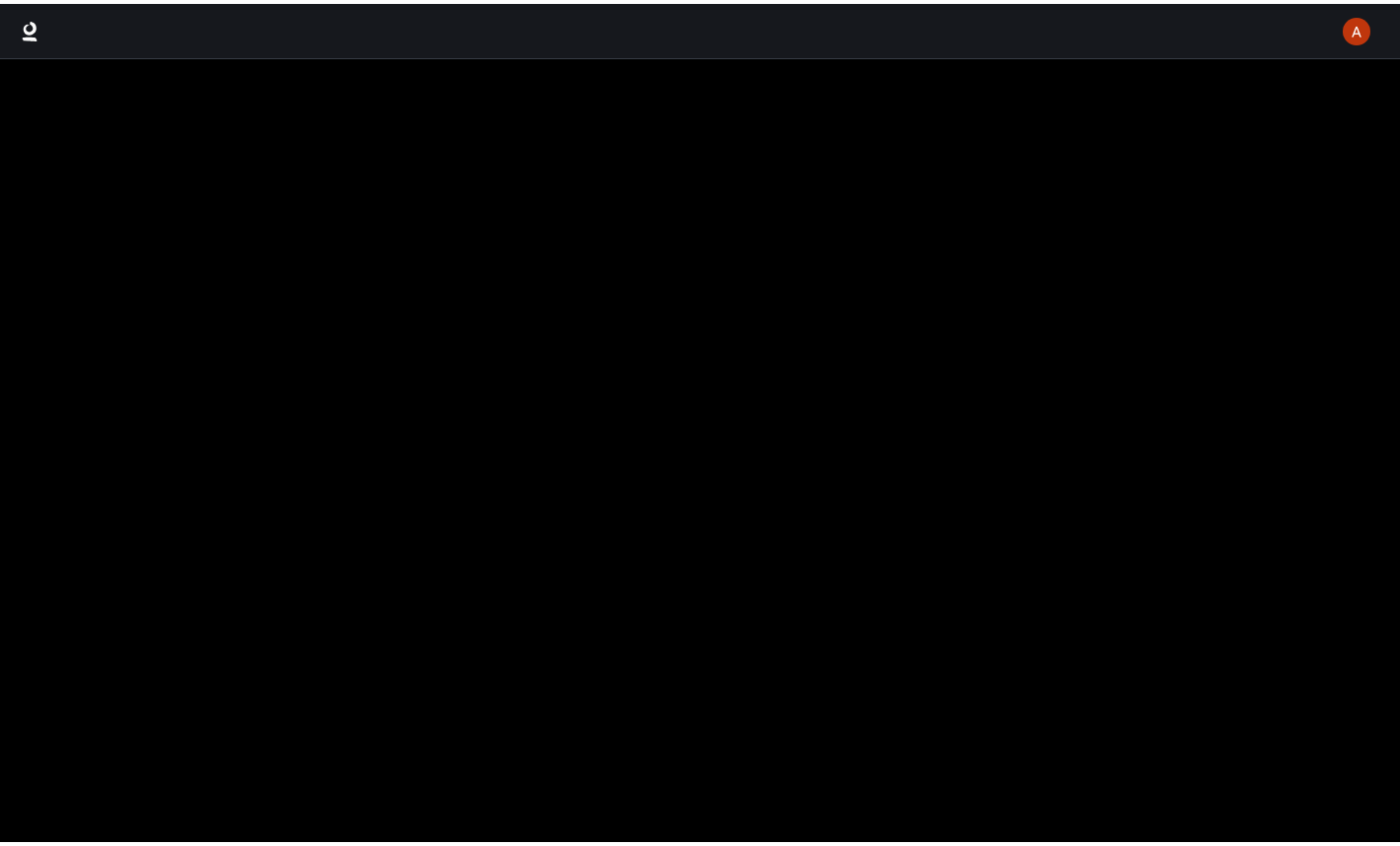 scroll, scrollTop: 0, scrollLeft: 0, axis: both 